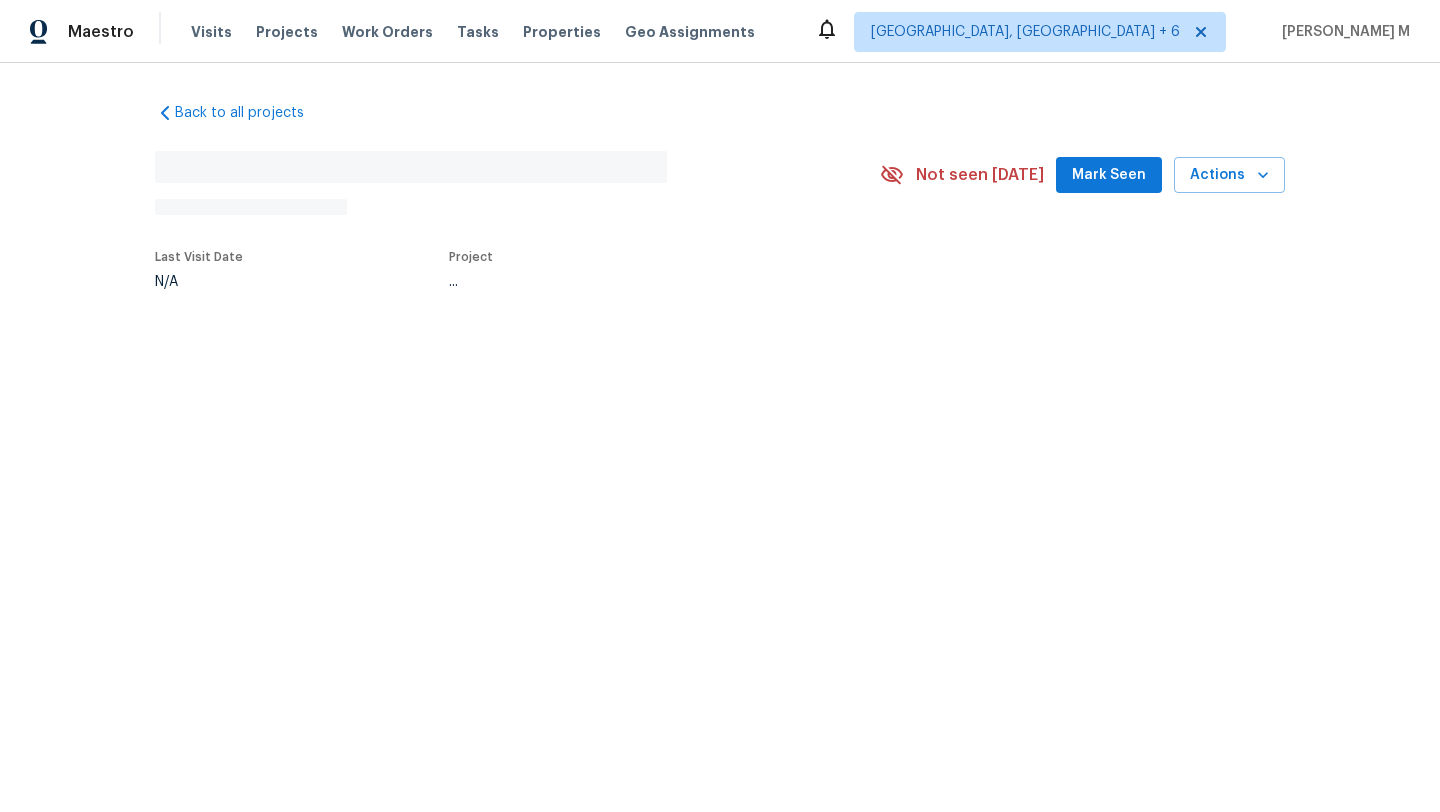scroll, scrollTop: 0, scrollLeft: 0, axis: both 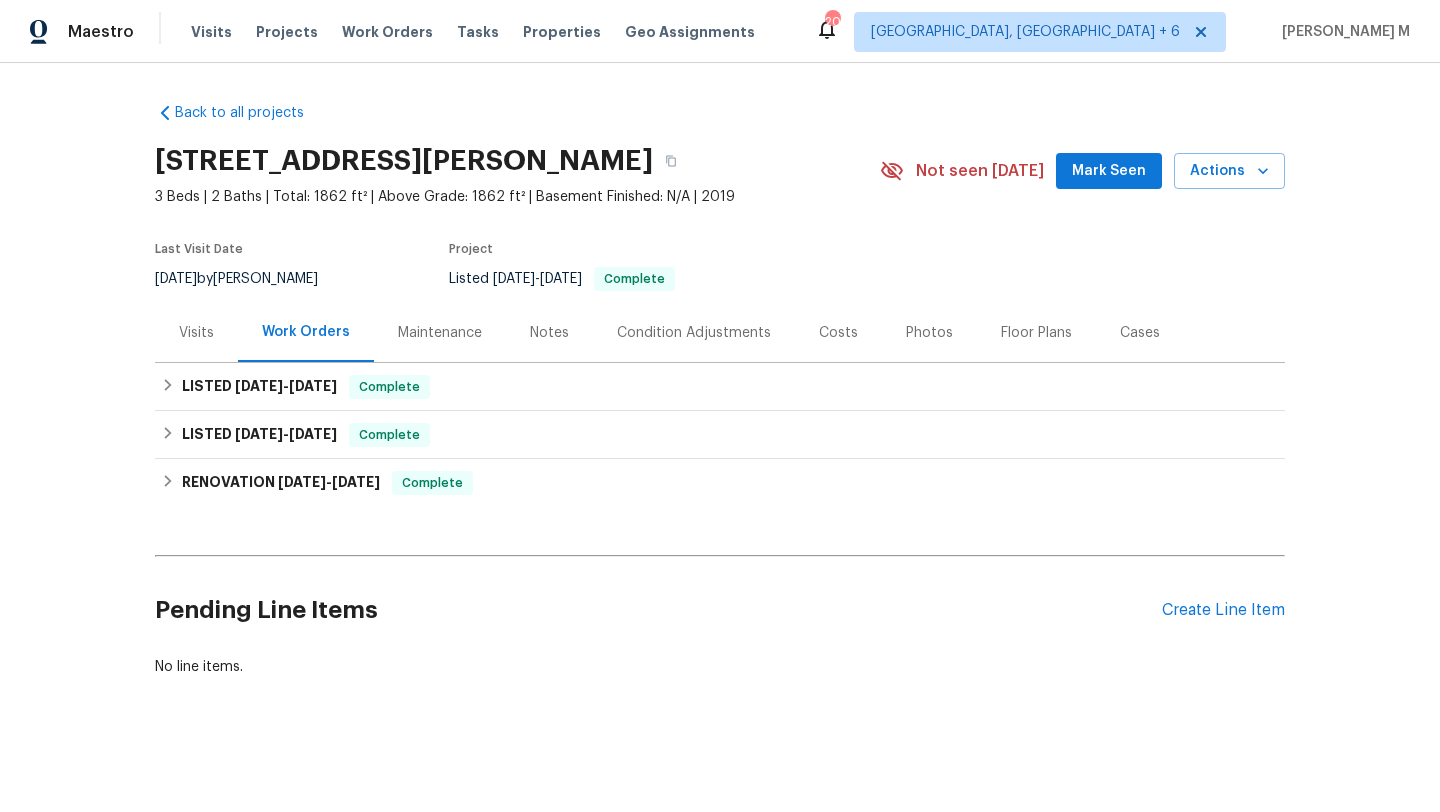 click on "Visits" at bounding box center (196, 332) 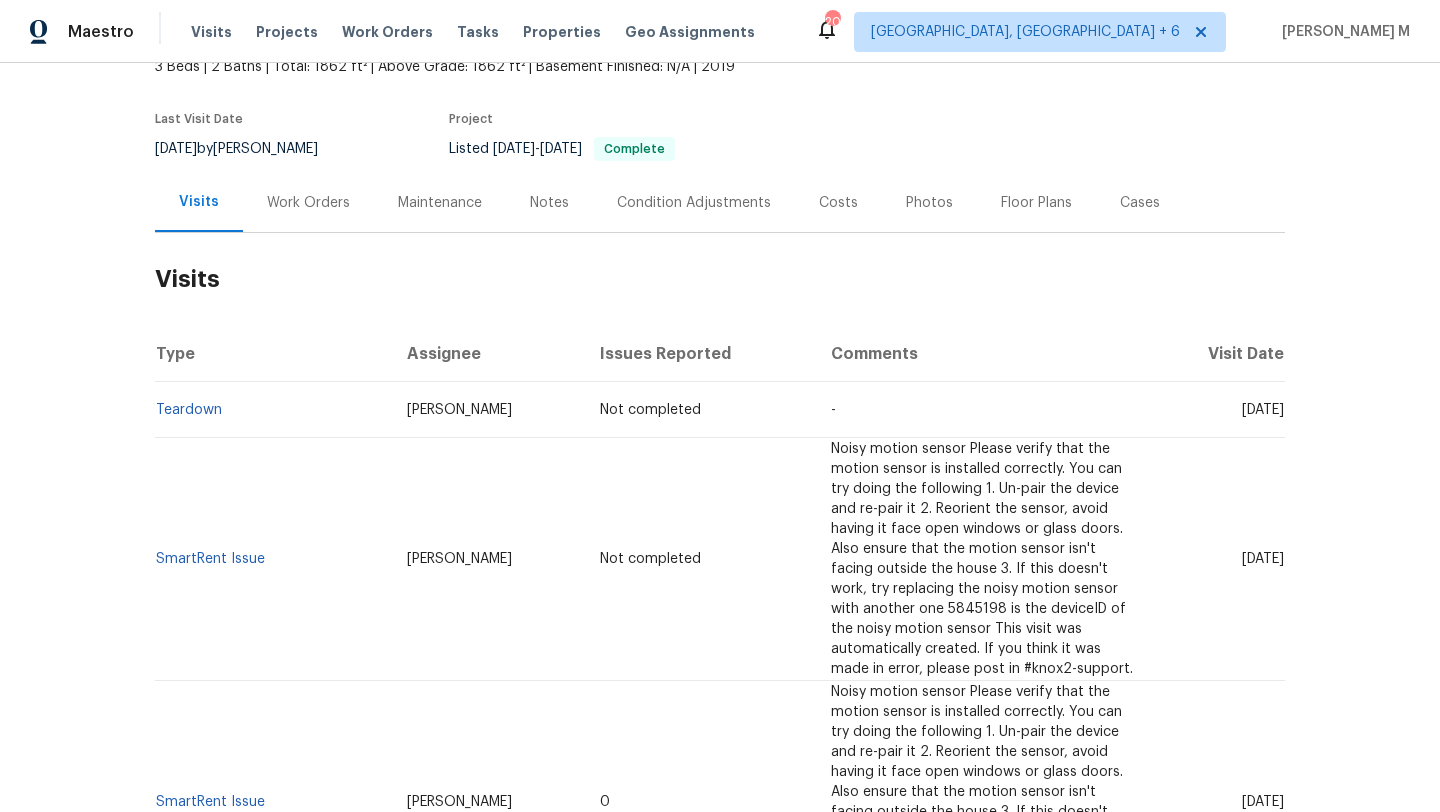 scroll, scrollTop: 123, scrollLeft: 0, axis: vertical 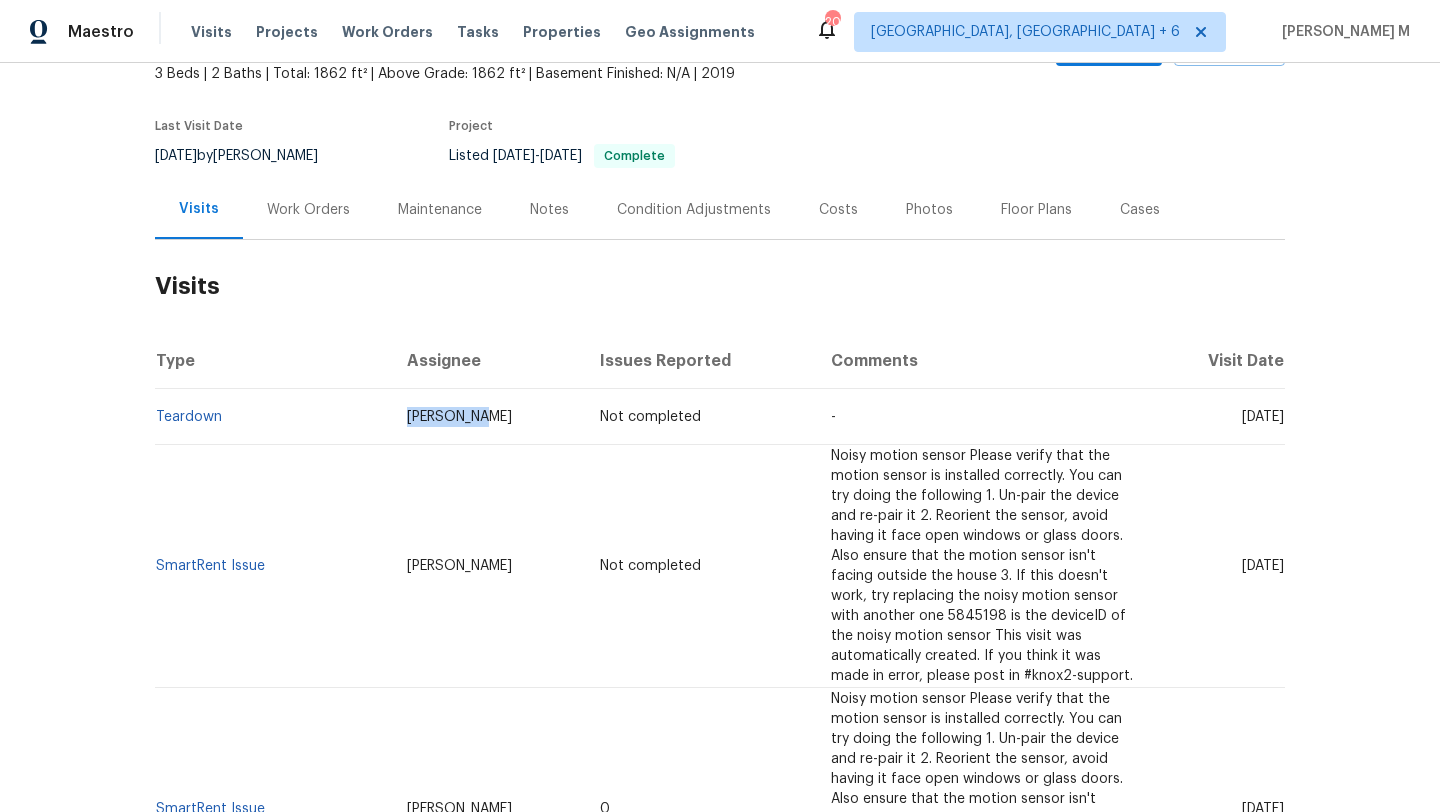 drag, startPoint x: 361, startPoint y: 418, endPoint x: 430, endPoint y: 418, distance: 69 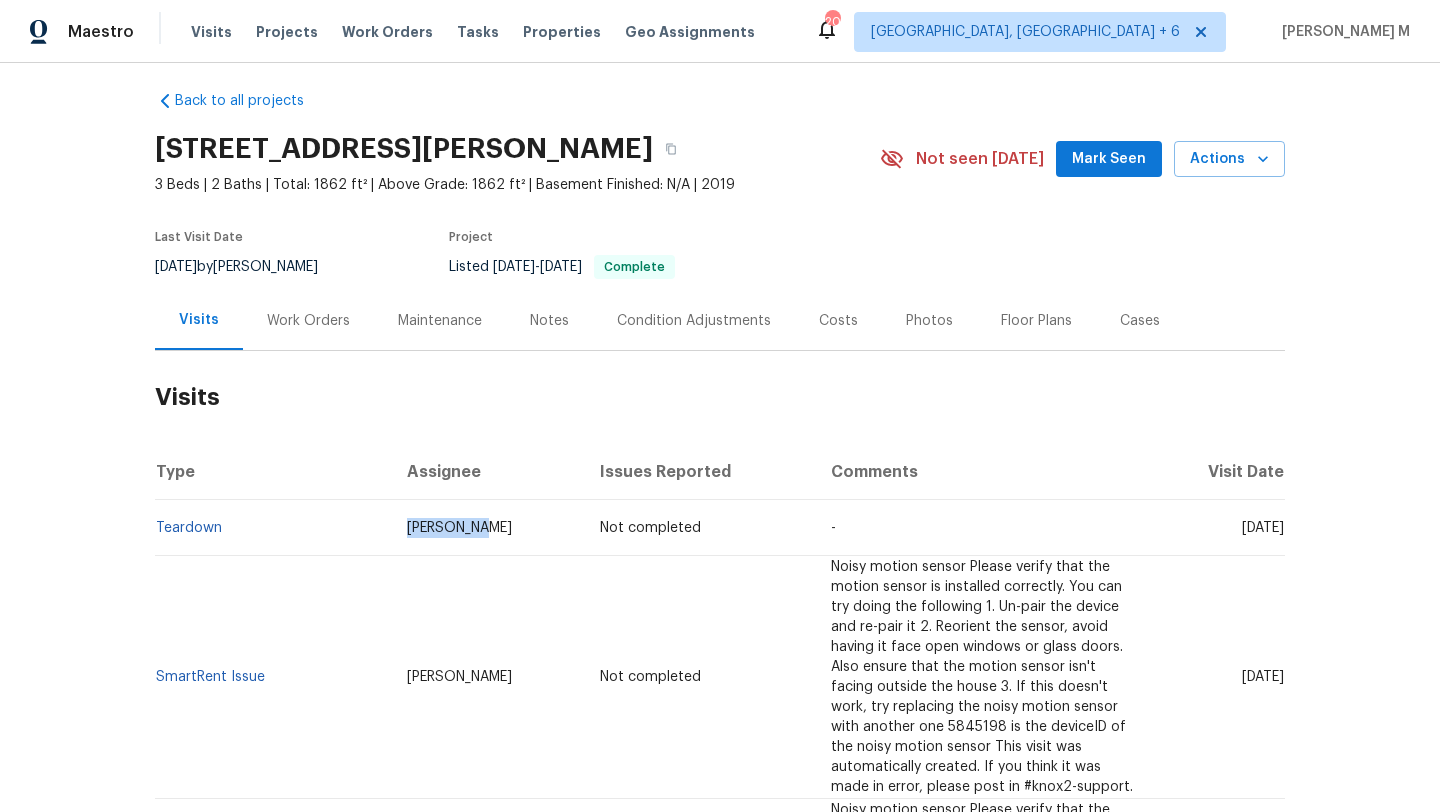 scroll, scrollTop: 0, scrollLeft: 0, axis: both 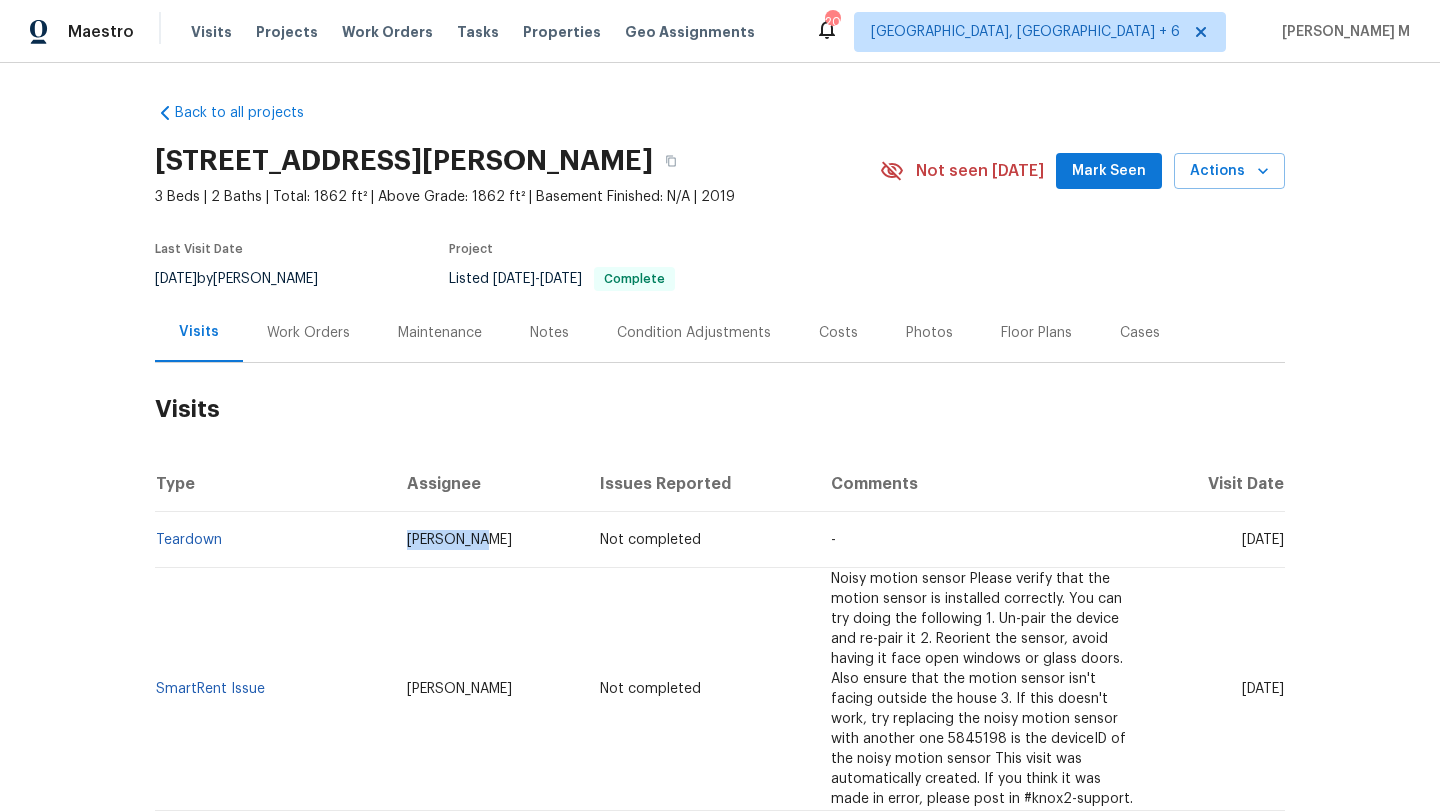 drag, startPoint x: 1201, startPoint y: 542, endPoint x: 1241, endPoint y: 542, distance: 40 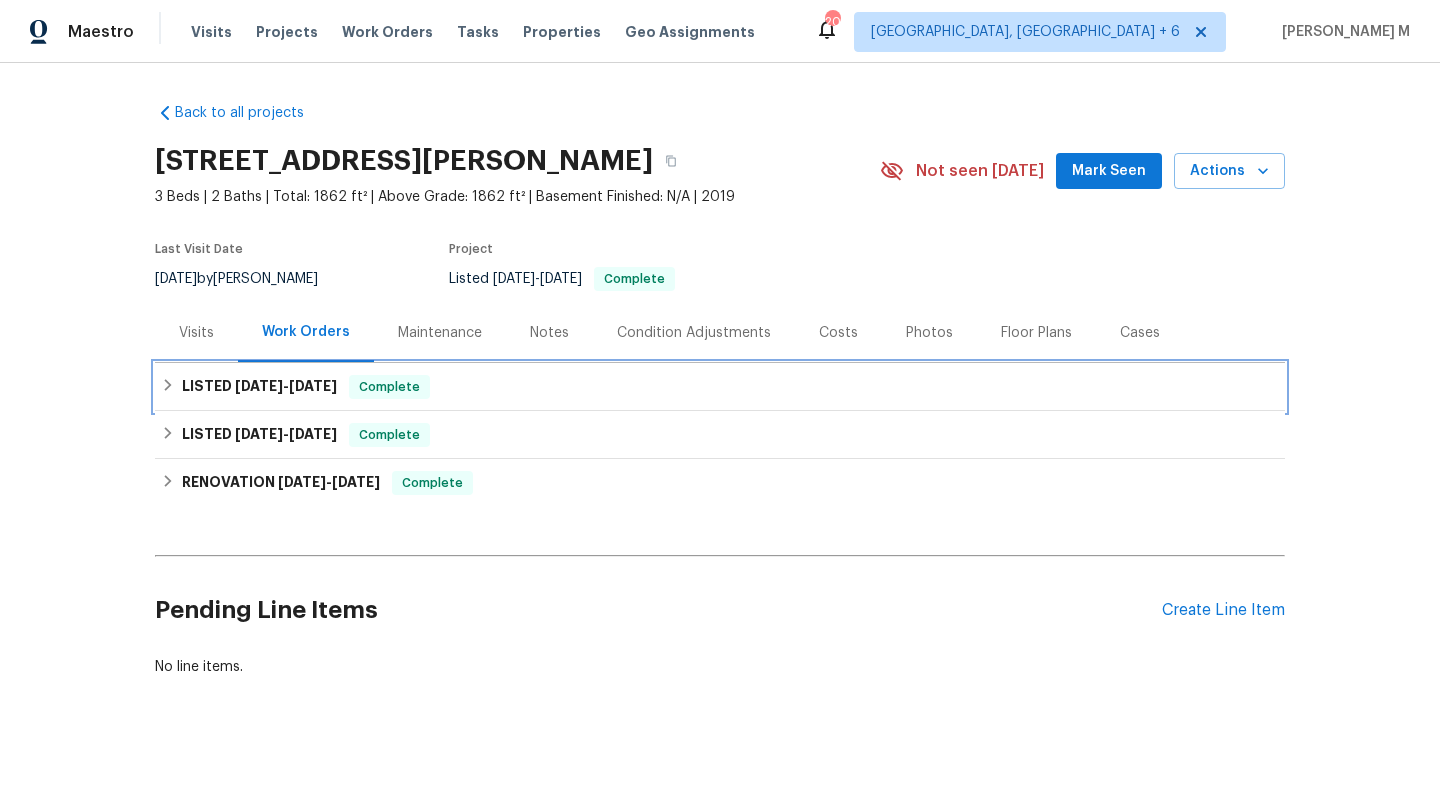click on "4/13/25" at bounding box center (259, 386) 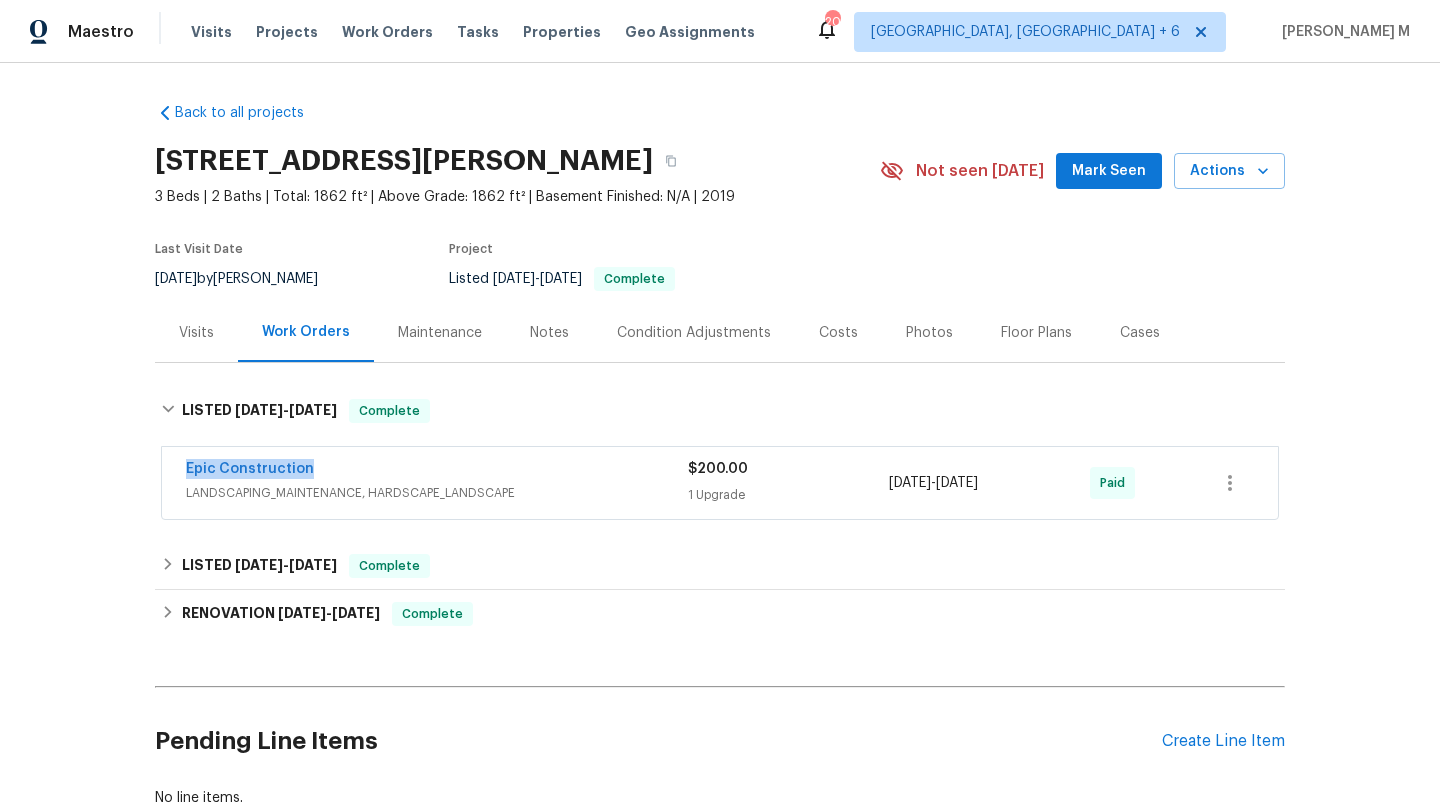 drag, startPoint x: 158, startPoint y: 472, endPoint x: 372, endPoint y: 469, distance: 214.02103 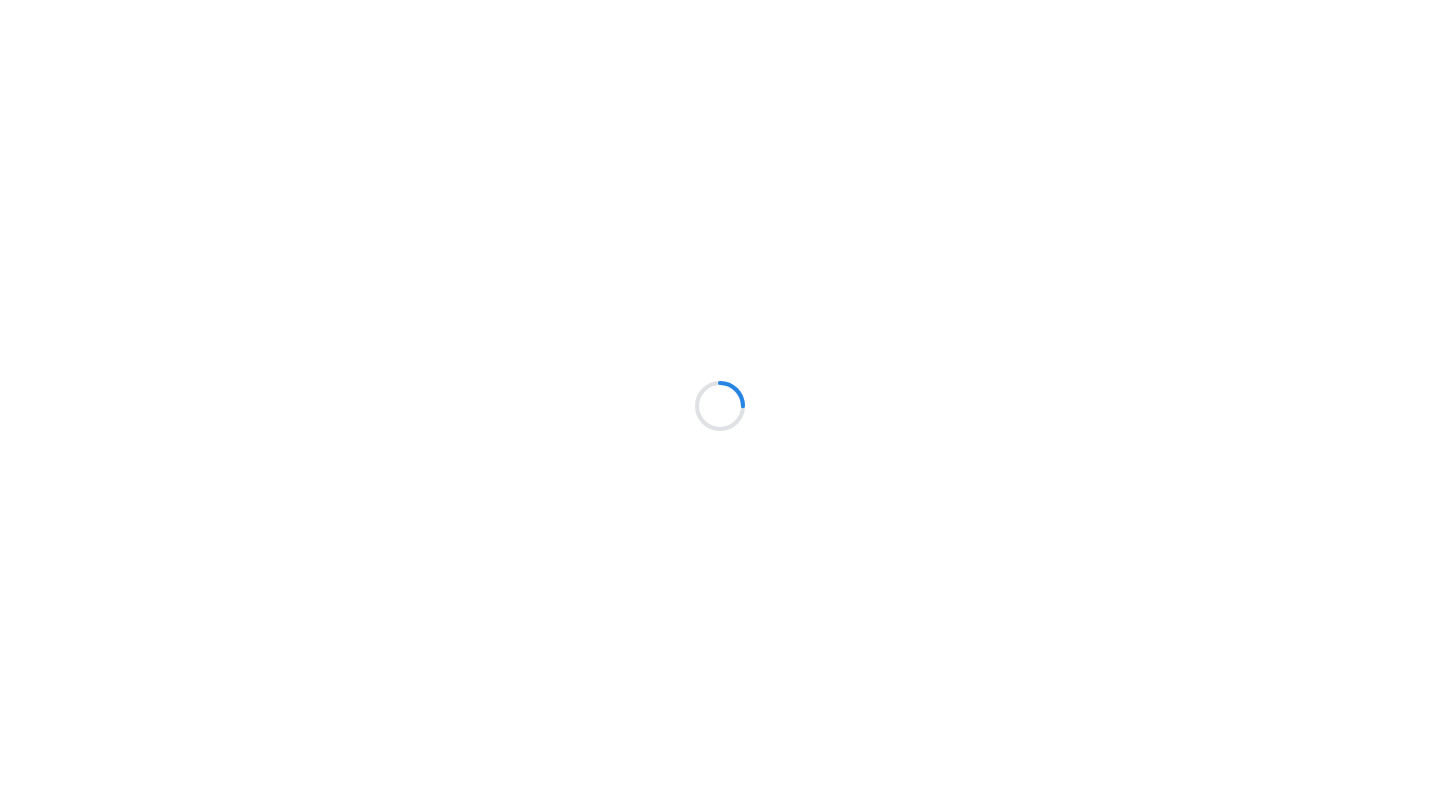 scroll, scrollTop: 0, scrollLeft: 0, axis: both 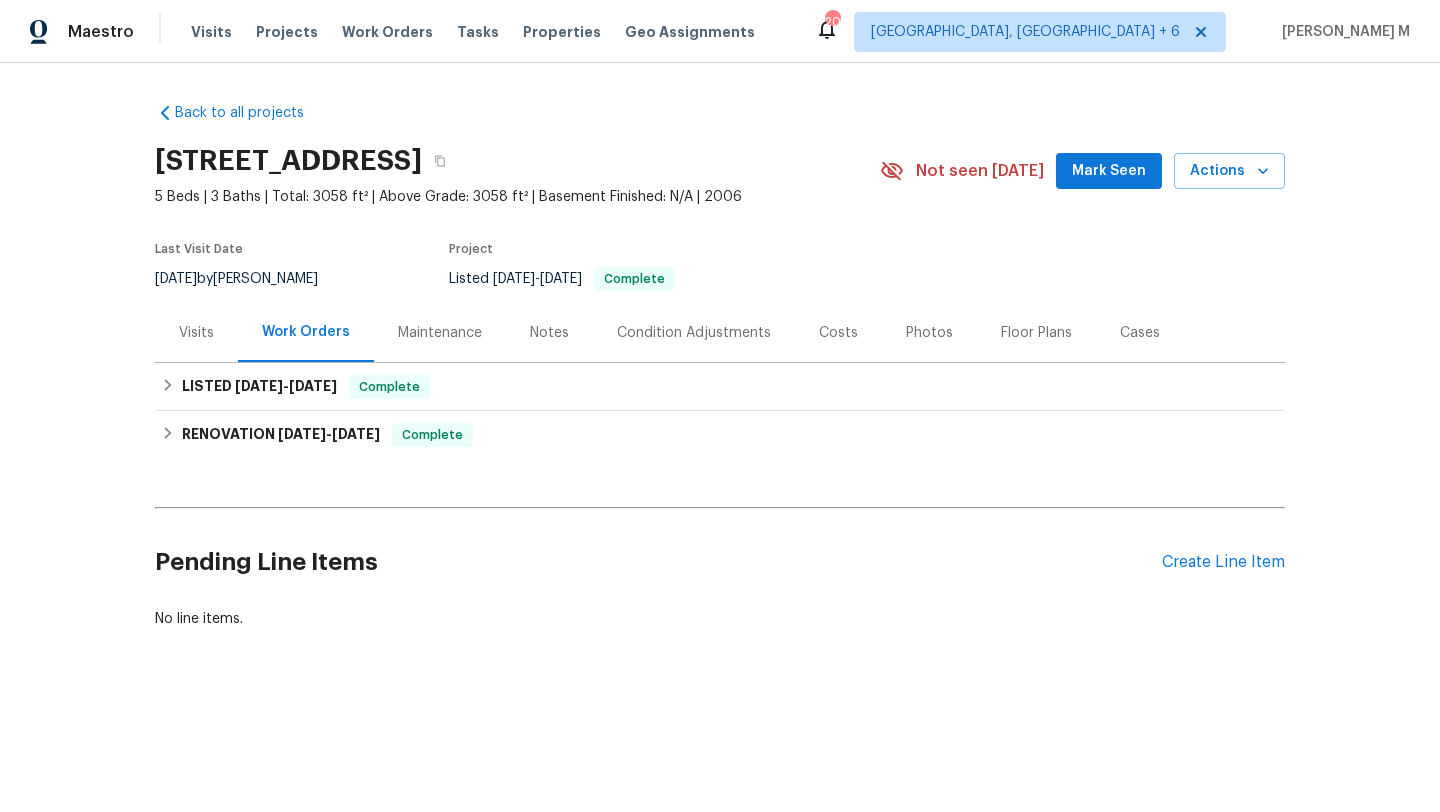 click on "Cases" at bounding box center [1140, 333] 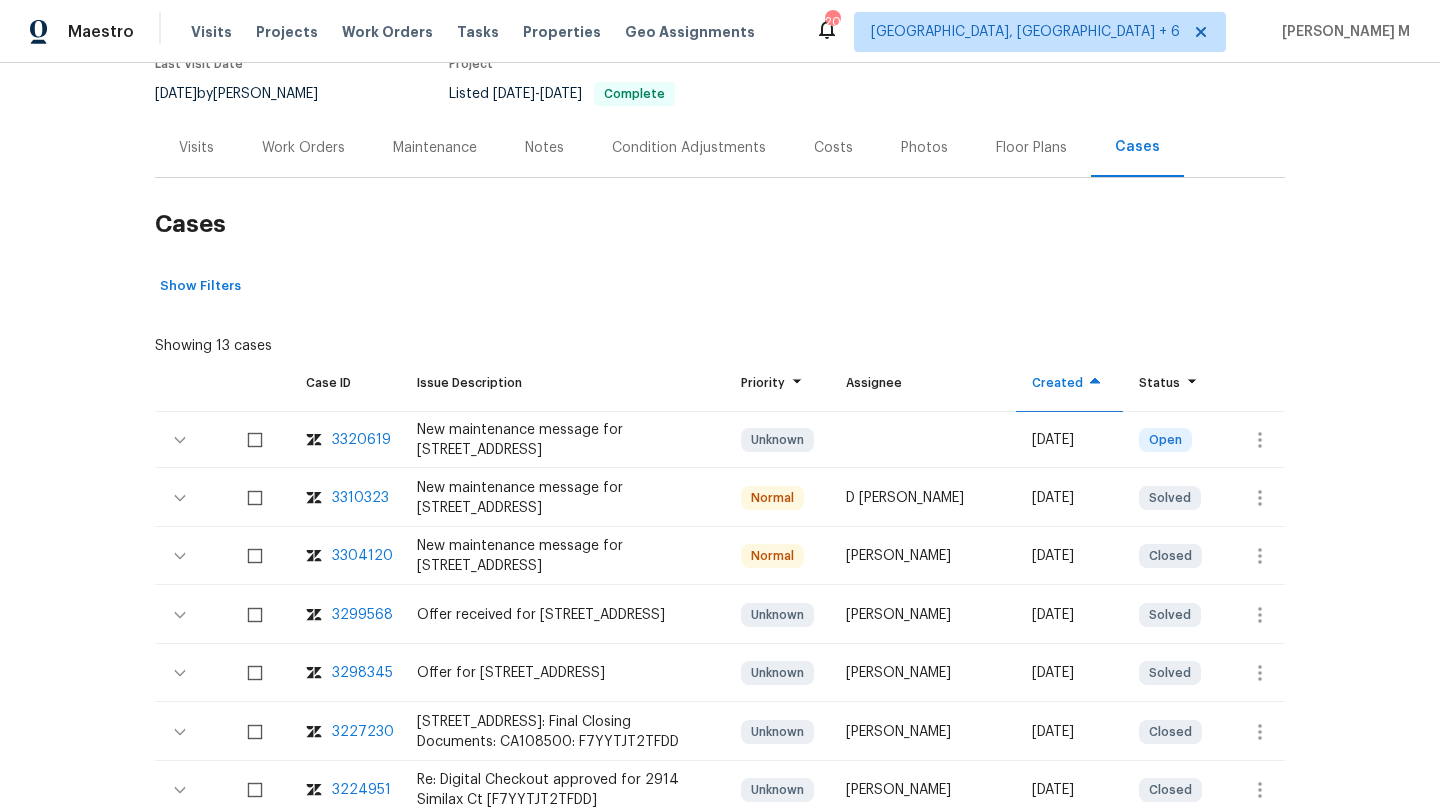 scroll, scrollTop: 233, scrollLeft: 0, axis: vertical 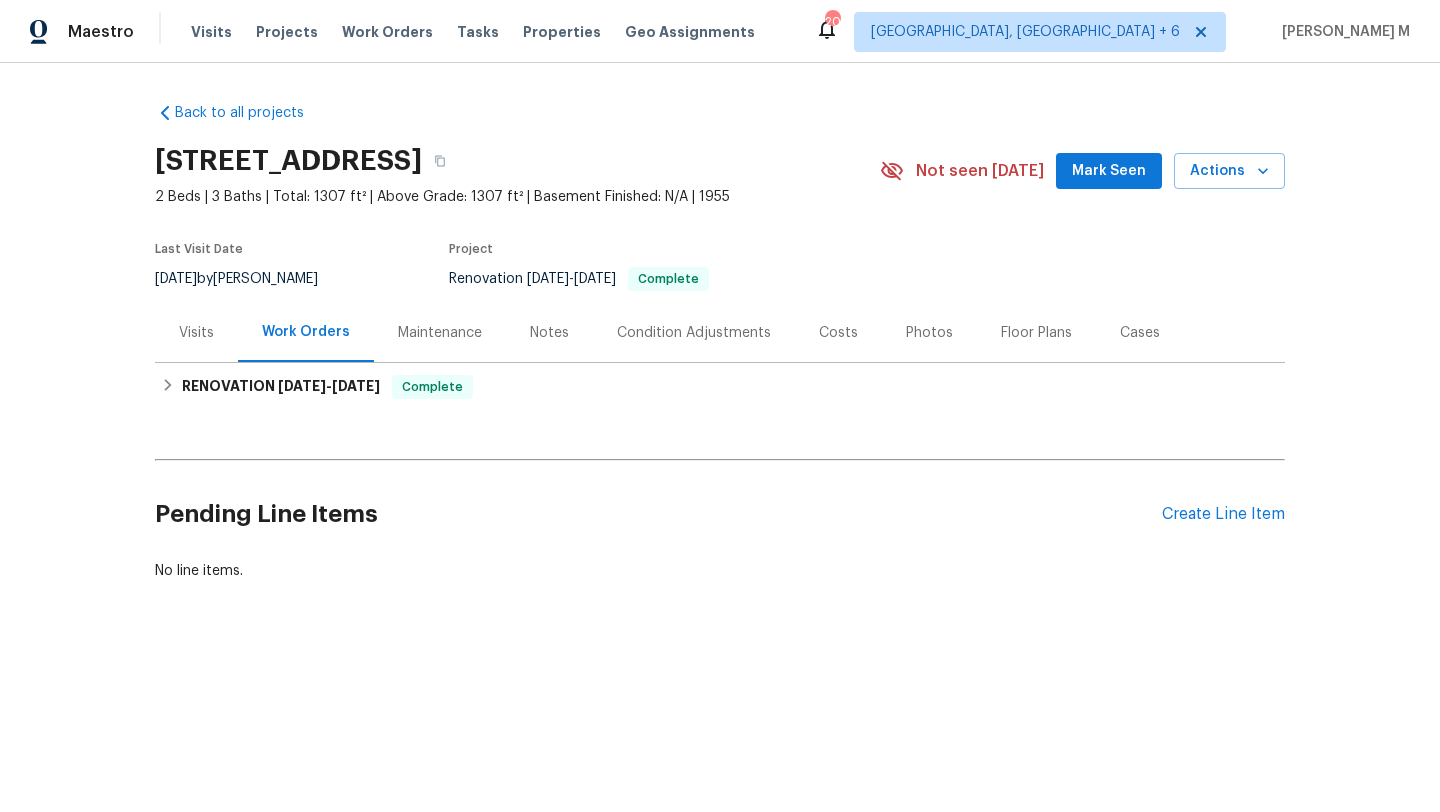 click on "Cases" at bounding box center (1140, 332) 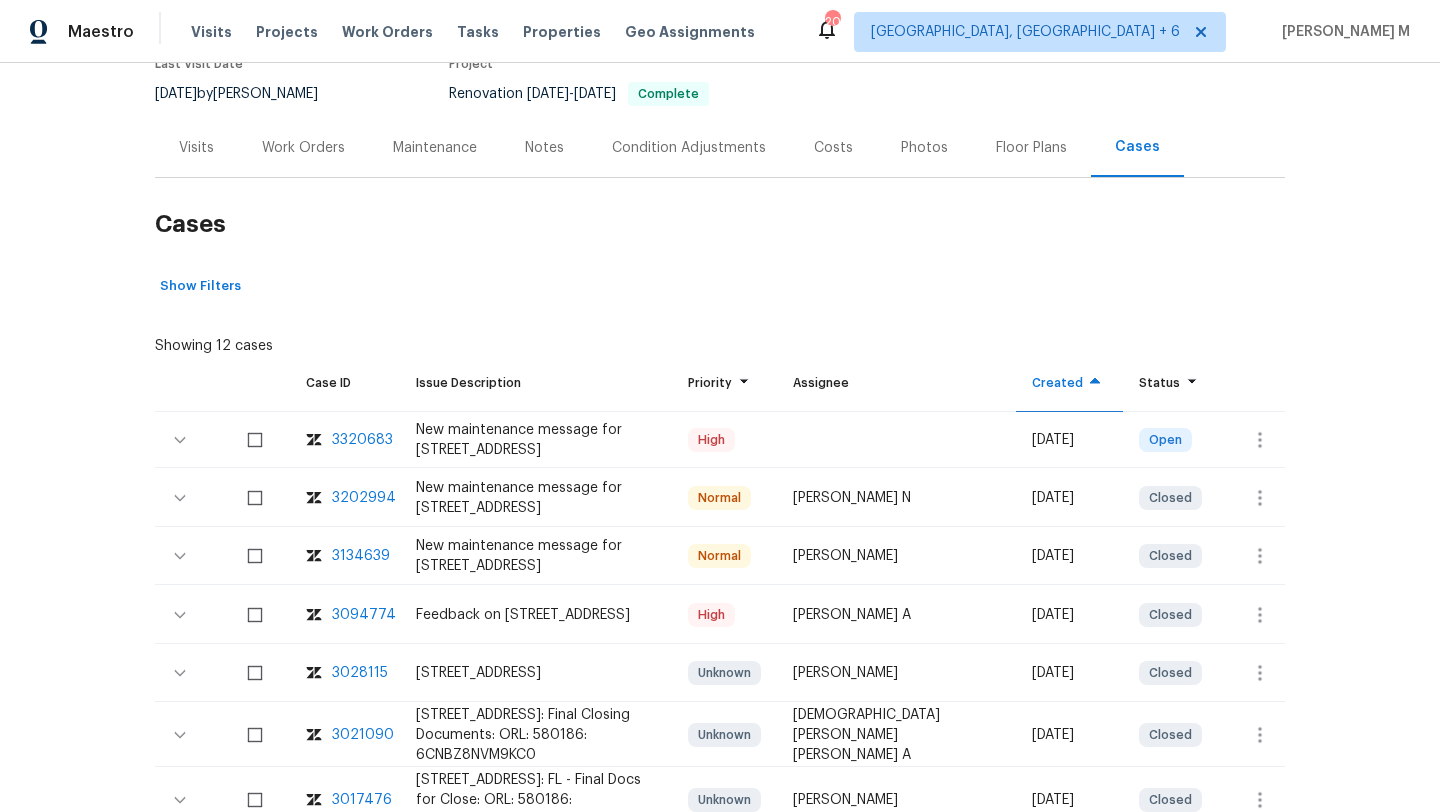scroll, scrollTop: 189, scrollLeft: 0, axis: vertical 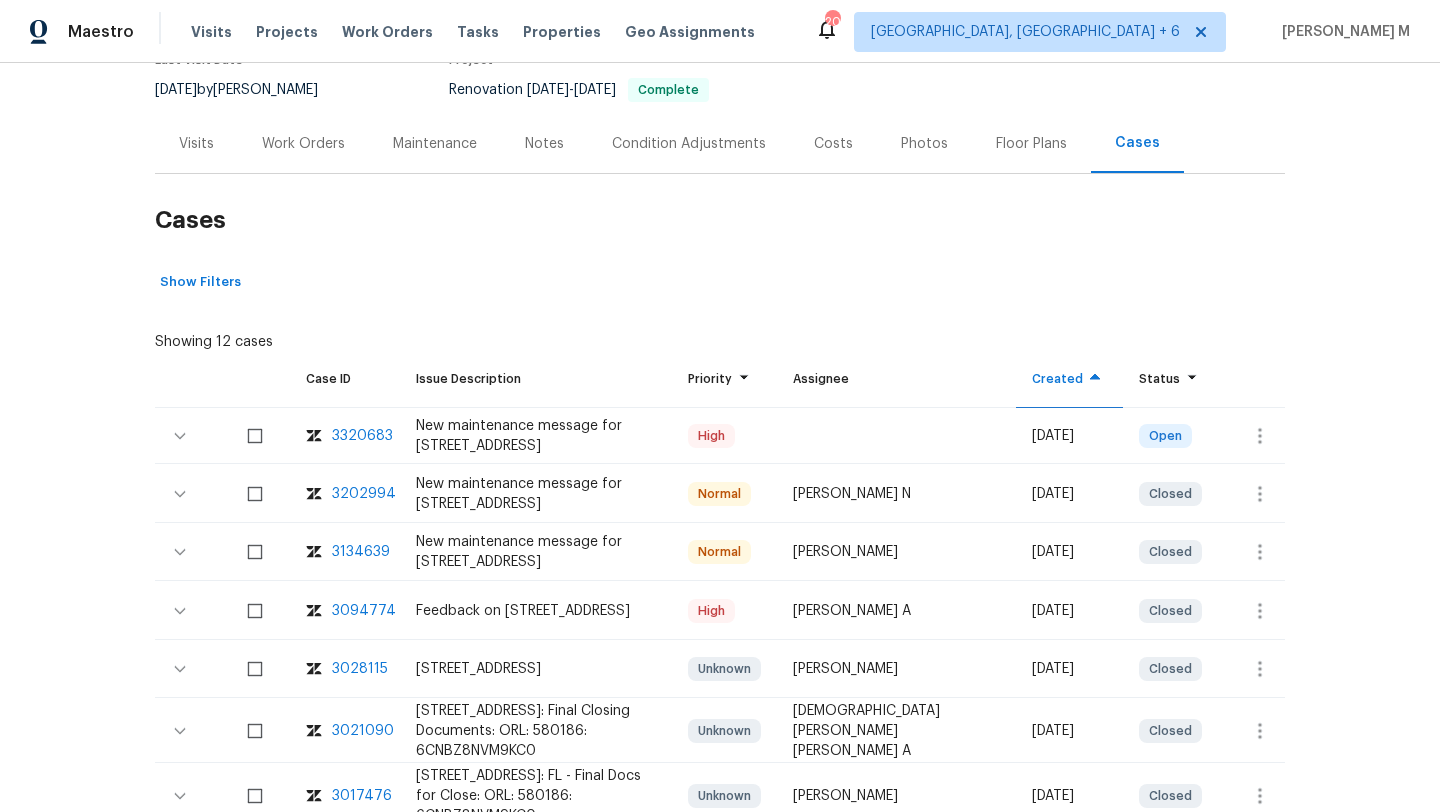 click on "Cases" at bounding box center [720, 220] 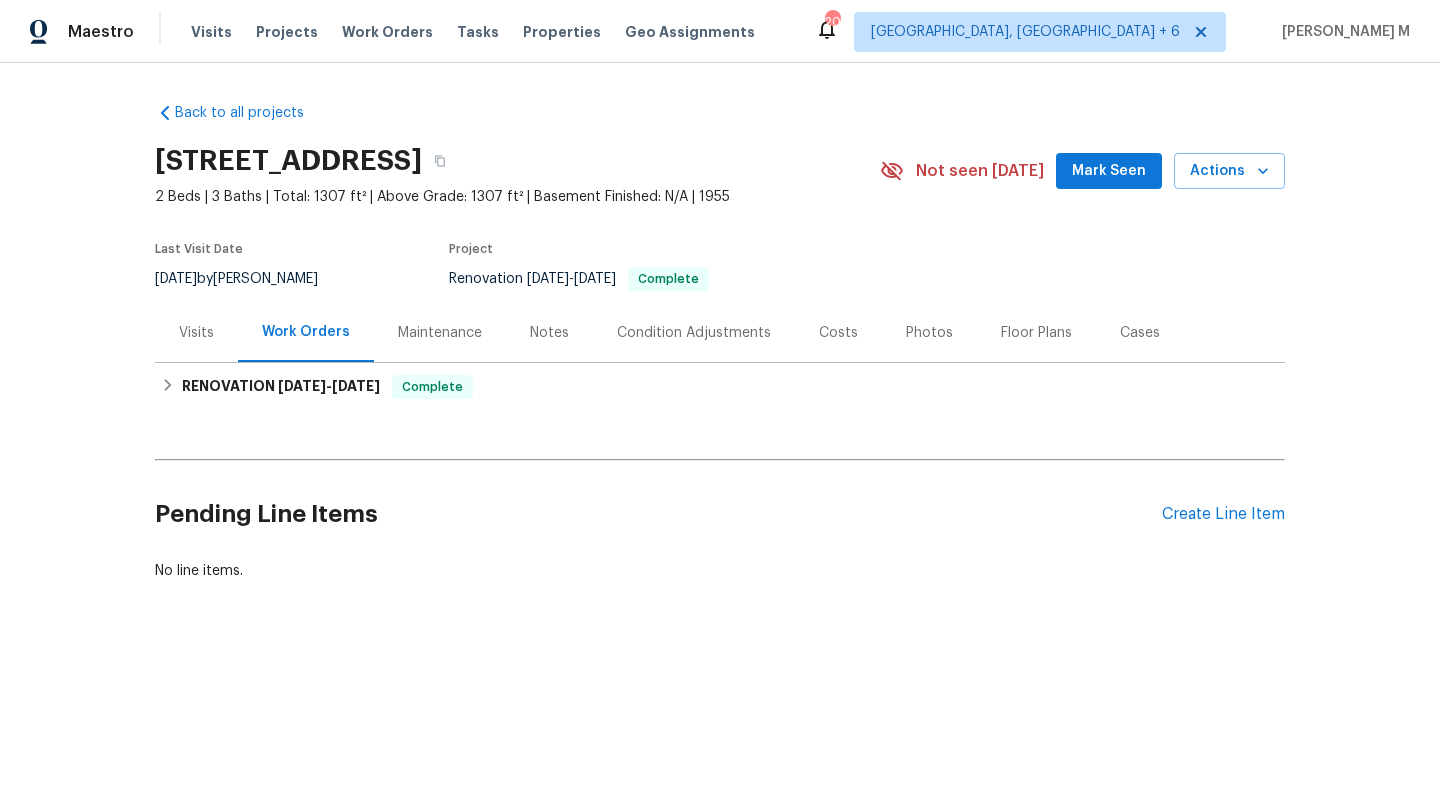 scroll, scrollTop: 0, scrollLeft: 0, axis: both 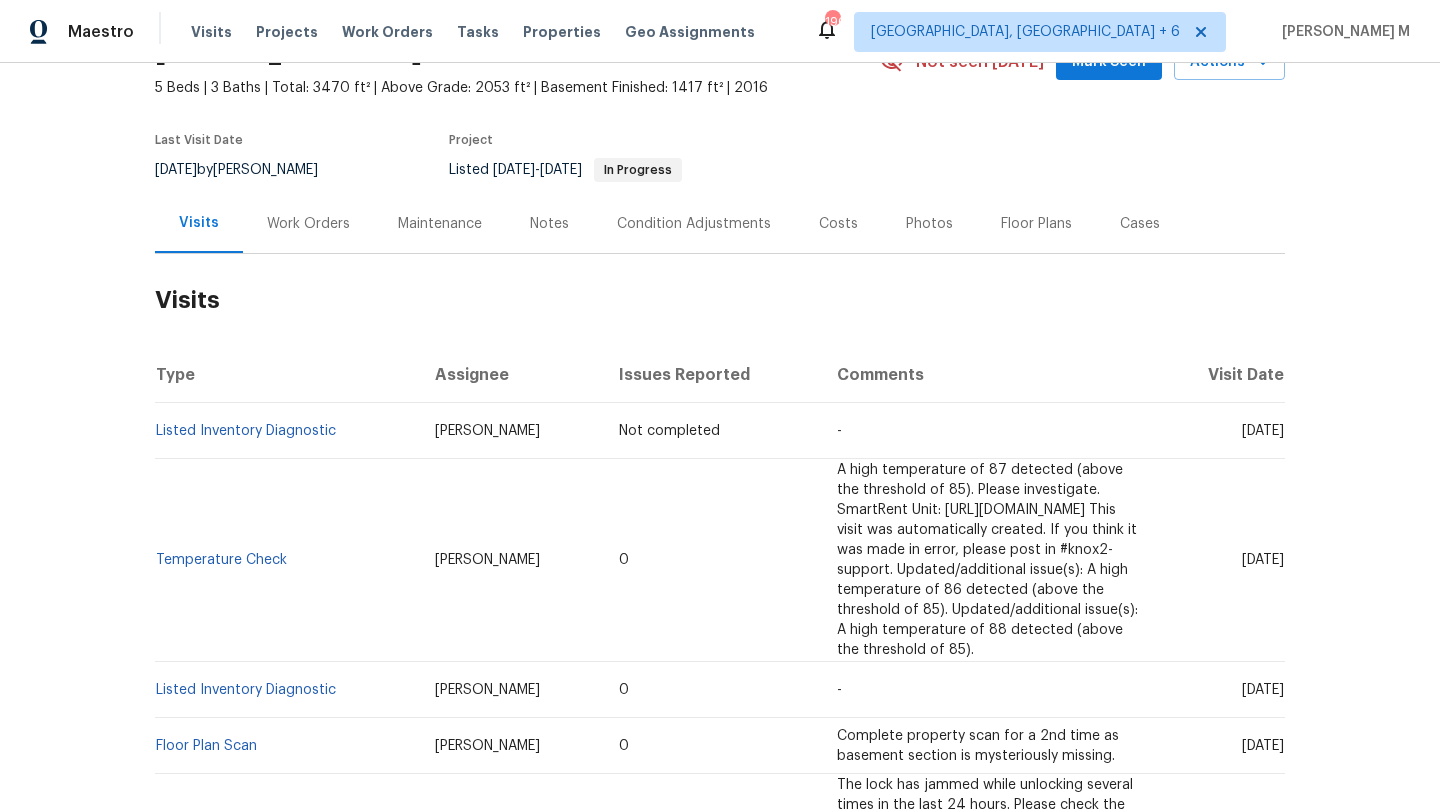 drag, startPoint x: 1199, startPoint y: 544, endPoint x: 1237, endPoint y: 542, distance: 38.052597 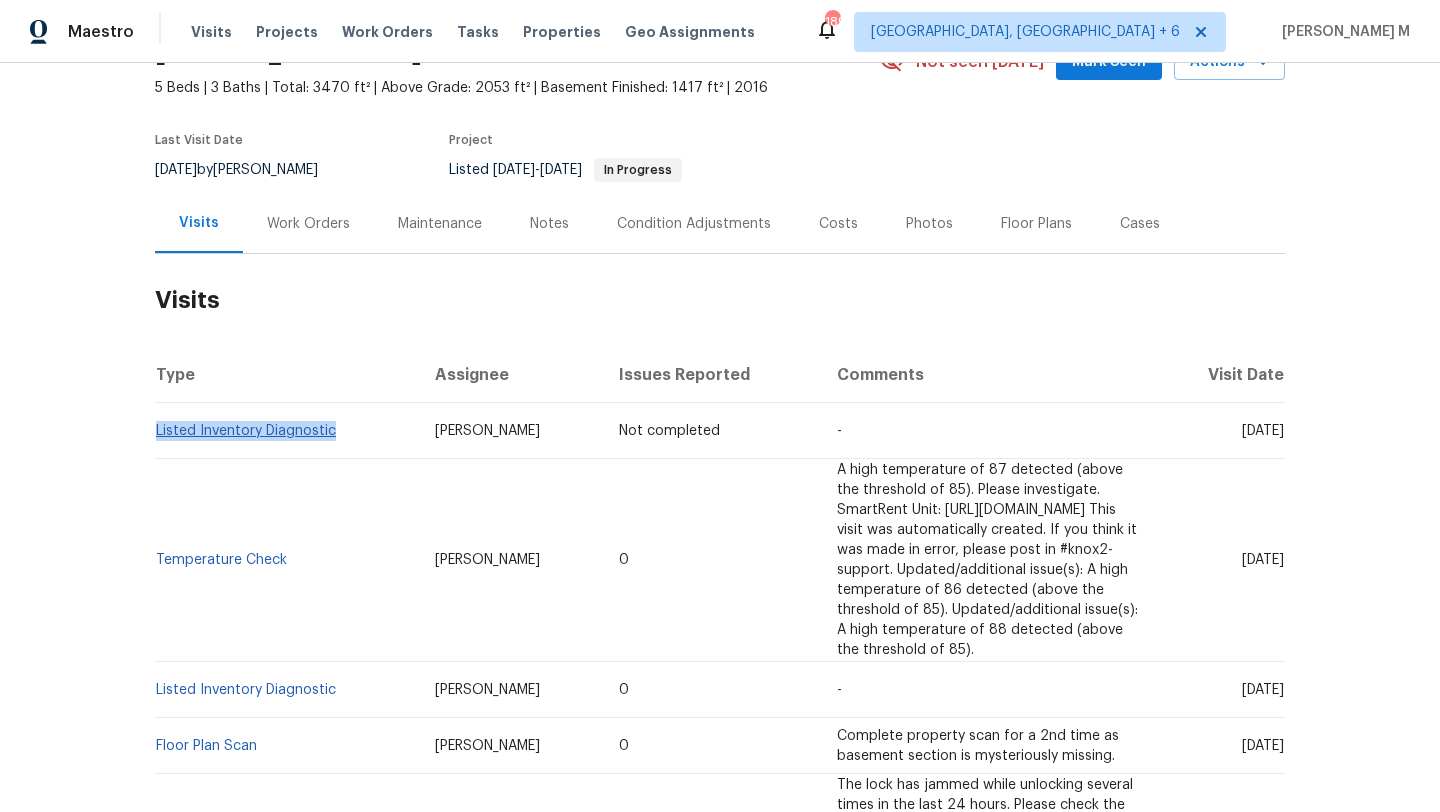 drag, startPoint x: 346, startPoint y: 438, endPoint x: 150, endPoint y: 432, distance: 196.09181 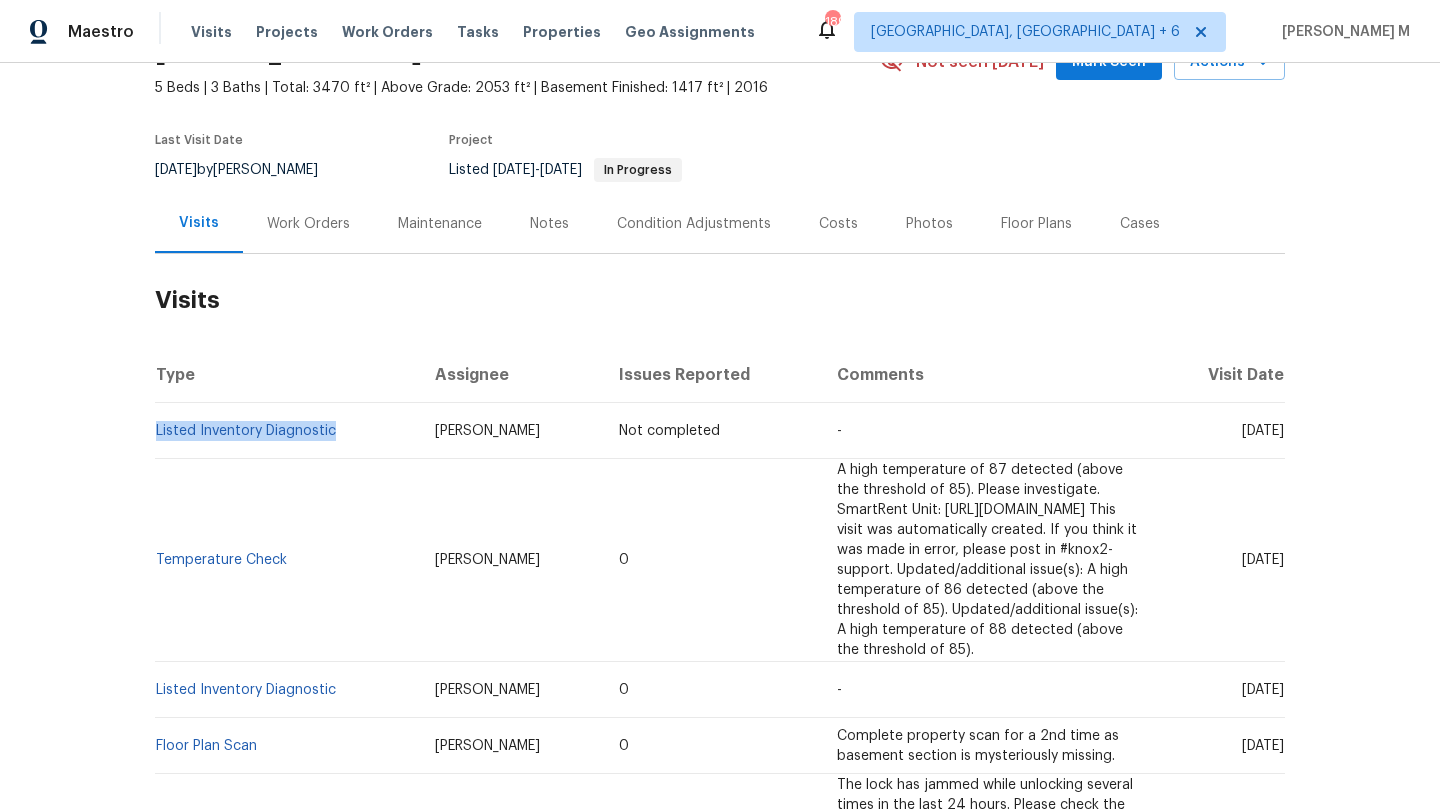 drag, startPoint x: 1207, startPoint y: 429, endPoint x: 1239, endPoint y: 431, distance: 32.06244 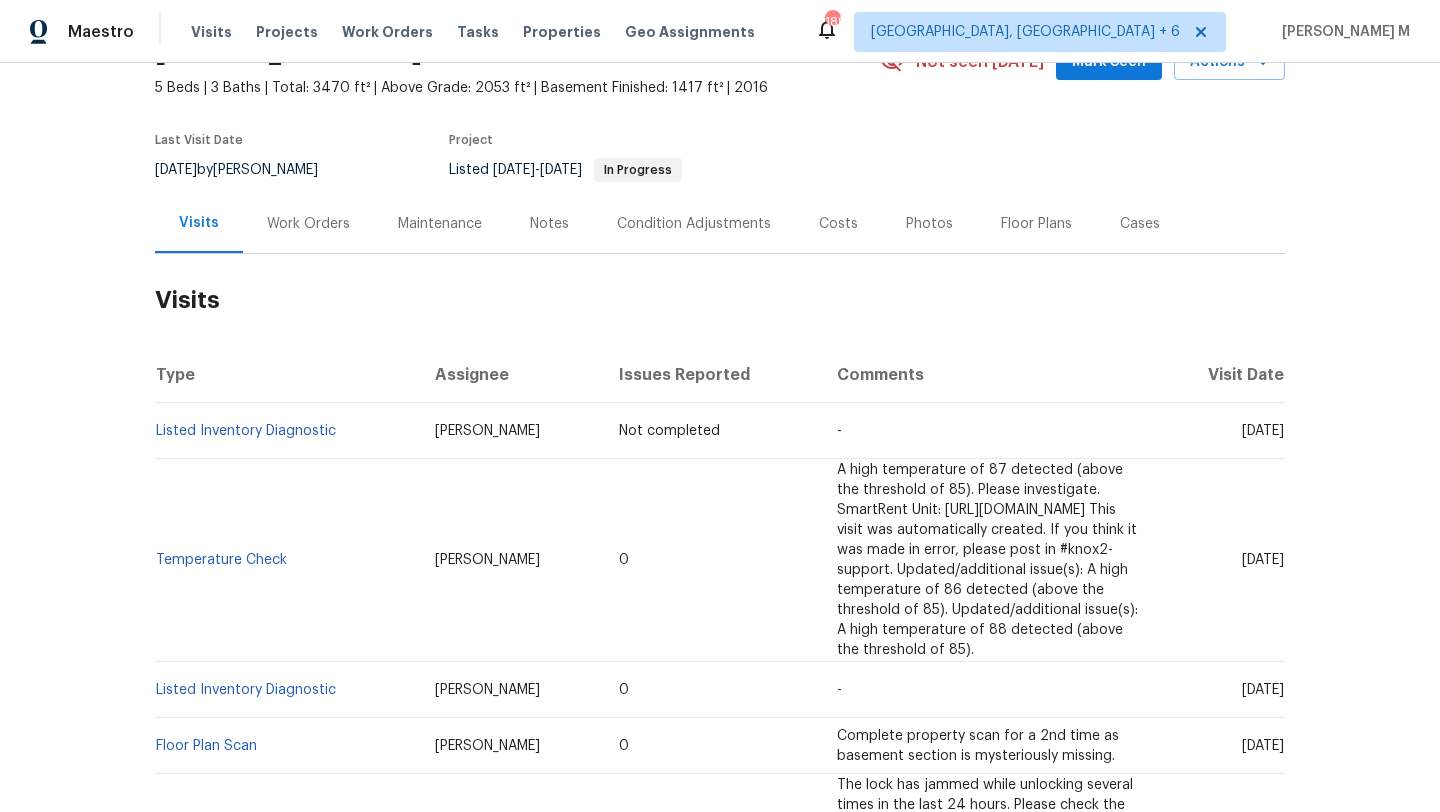 click on "Cases" at bounding box center [1140, 224] 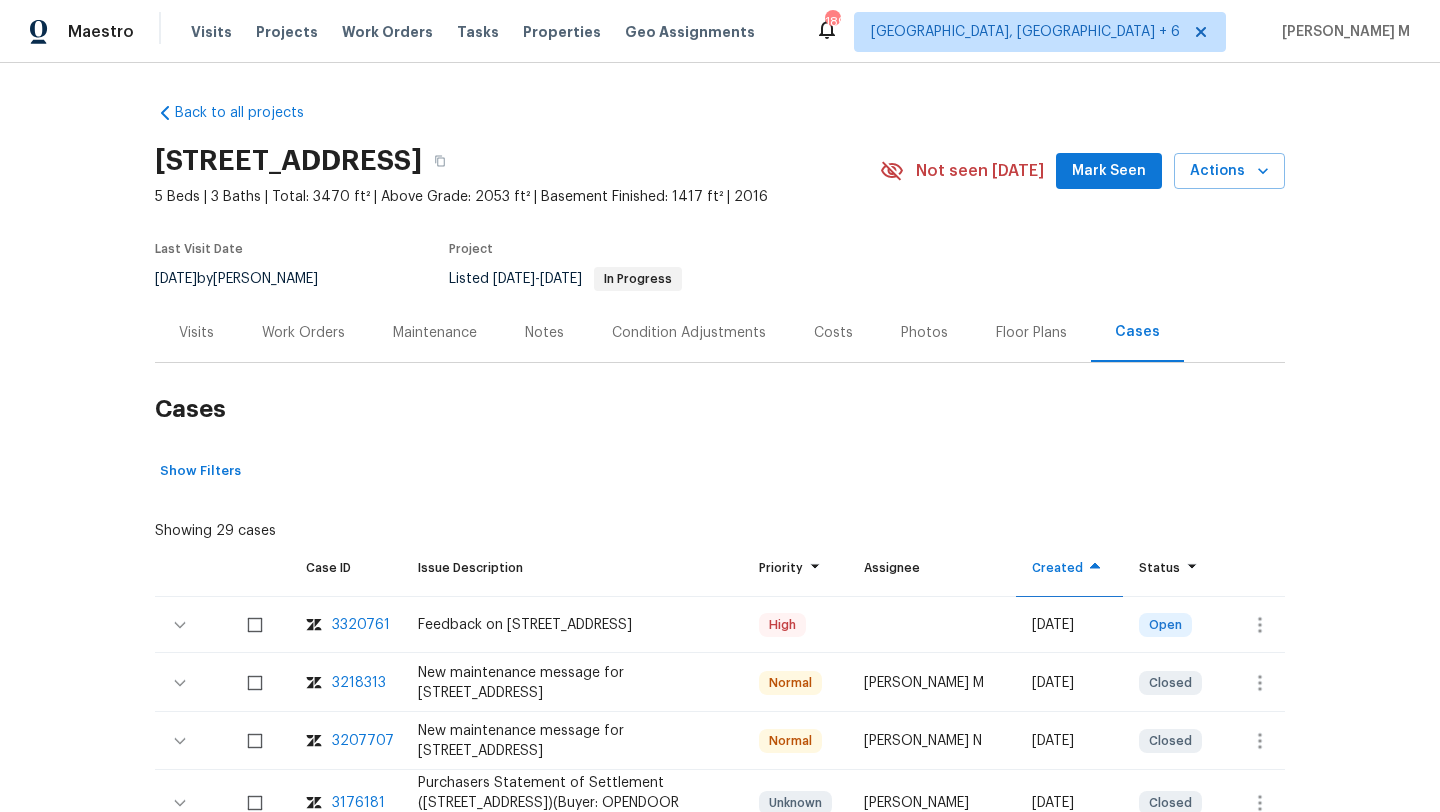 scroll, scrollTop: 61, scrollLeft: 0, axis: vertical 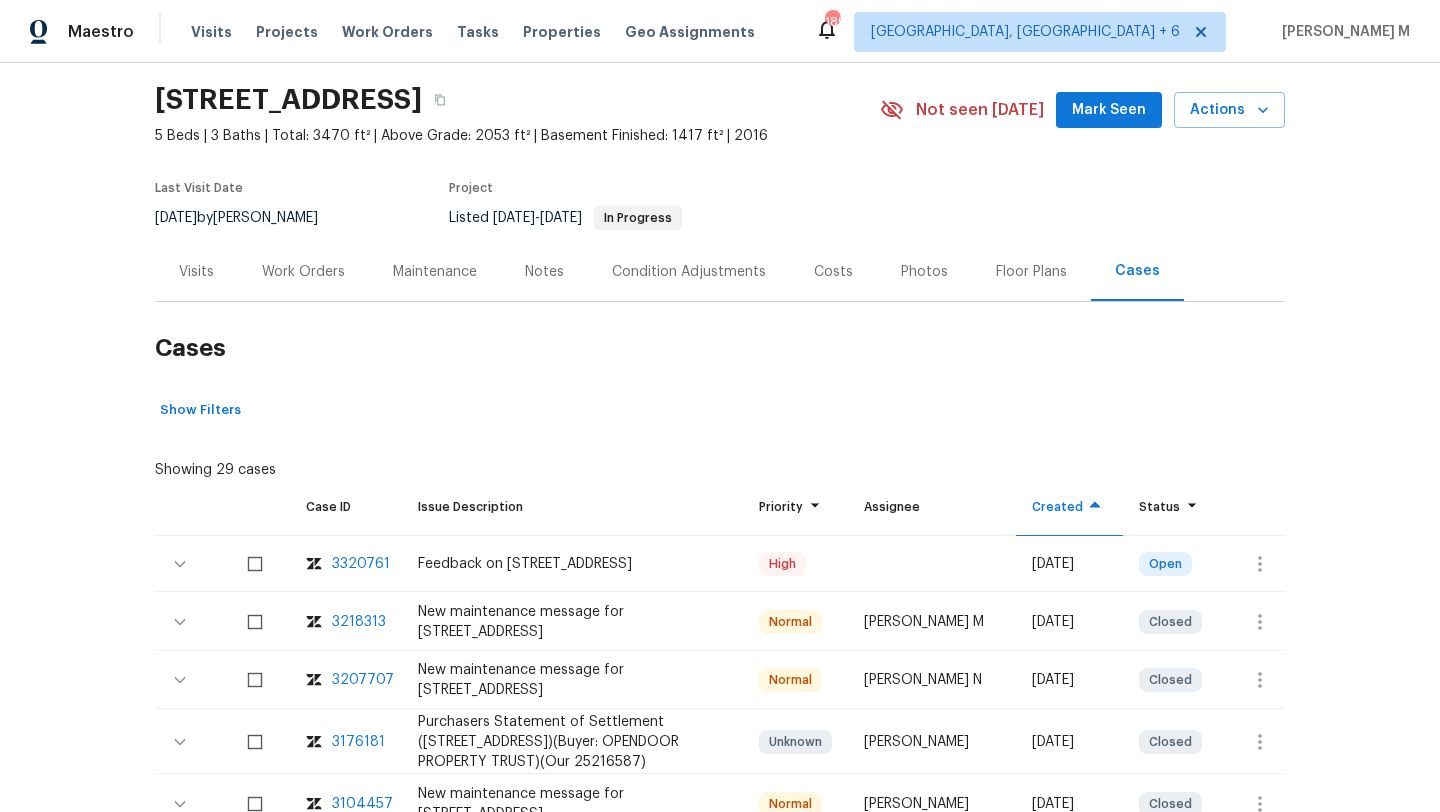 click on "Back to all projects 5701 W 5th St, Greeley, CO 80634 5 Beds | 3 Baths | Total: 3470 ft² | Above Grade: 2053 ft² | Basement Finished: 1417 ft² | 2016 Not seen today Mark Seen Actions Last Visit Date 6/23/2025  by  John Gonzalez   Project Listed   6/12/2025  -  6/16/2025 In Progress Visits Work Orders Maintenance Notes Condition Adjustments Costs Photos Floor Plans Cases Cases Show Filters Showing 29 cases Case ID Issue Description Priority Assignee Created Status 3320761 Feedback on 5701 W 5th St, Greeley, CO 80634 High Thu, Jul 10 2025 Open 3218313 New maintenance message for 5701 W 5th St , Greeley, CO 80634 Normal Vignesh M Tue, Jun 03 2025 Closed 3207707 New maintenance message for 5701 W 5th St , Greeley, CO 80634 Normal Nijanthan N Sat, May 31 2025 Closed 3176181 Purchasers Statement of Settlement (642 52ND AVENUE)(Buyer: OPENDOOR PROPERTY TRUST)(Our 25216587) Unknown Kylie Ottney Wed, May 21 2025 Closed 3104457 New maintenance message for 5701 W 5th St , Greeley, CO 80634 Normal Swathi Panneerselvam" at bounding box center [720, 437] 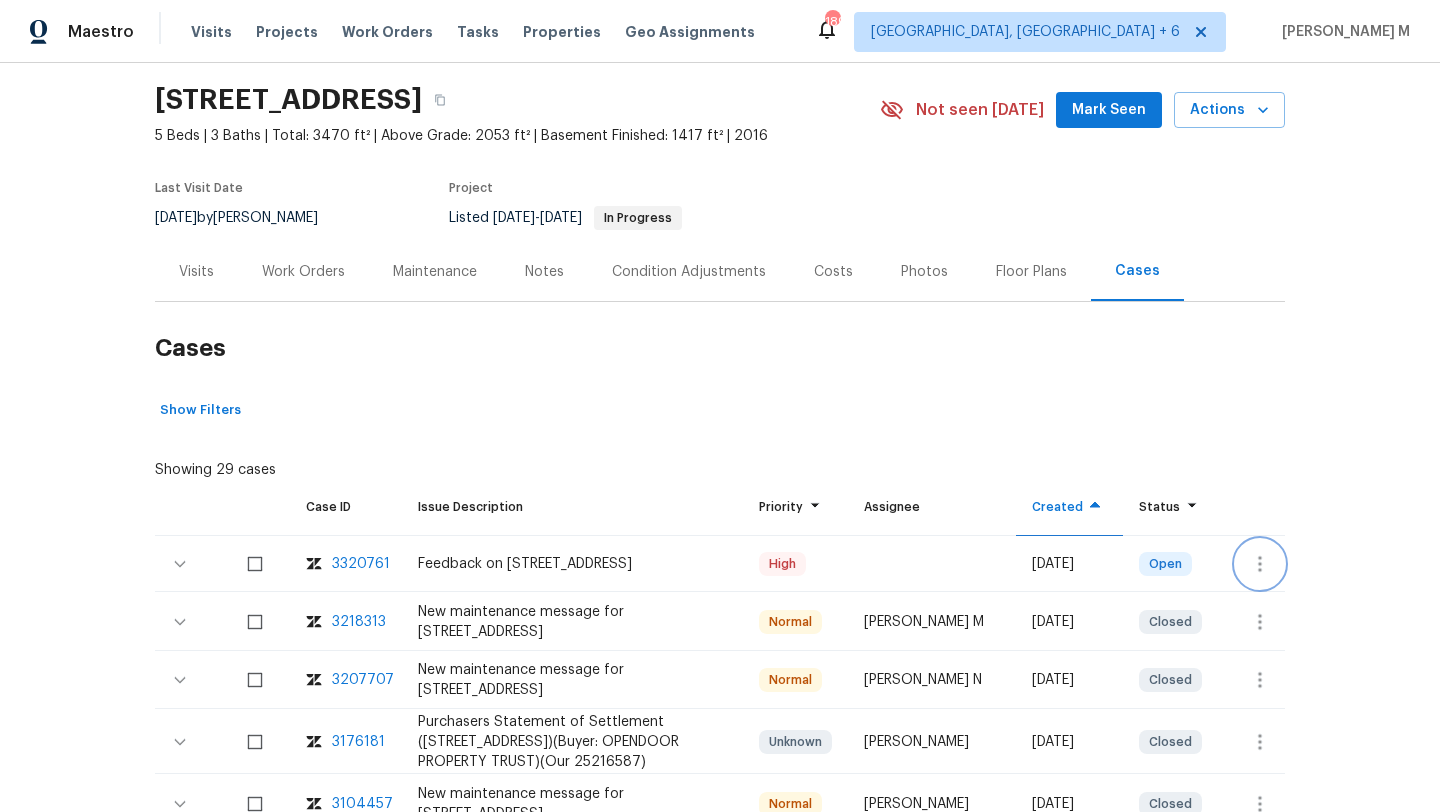 click 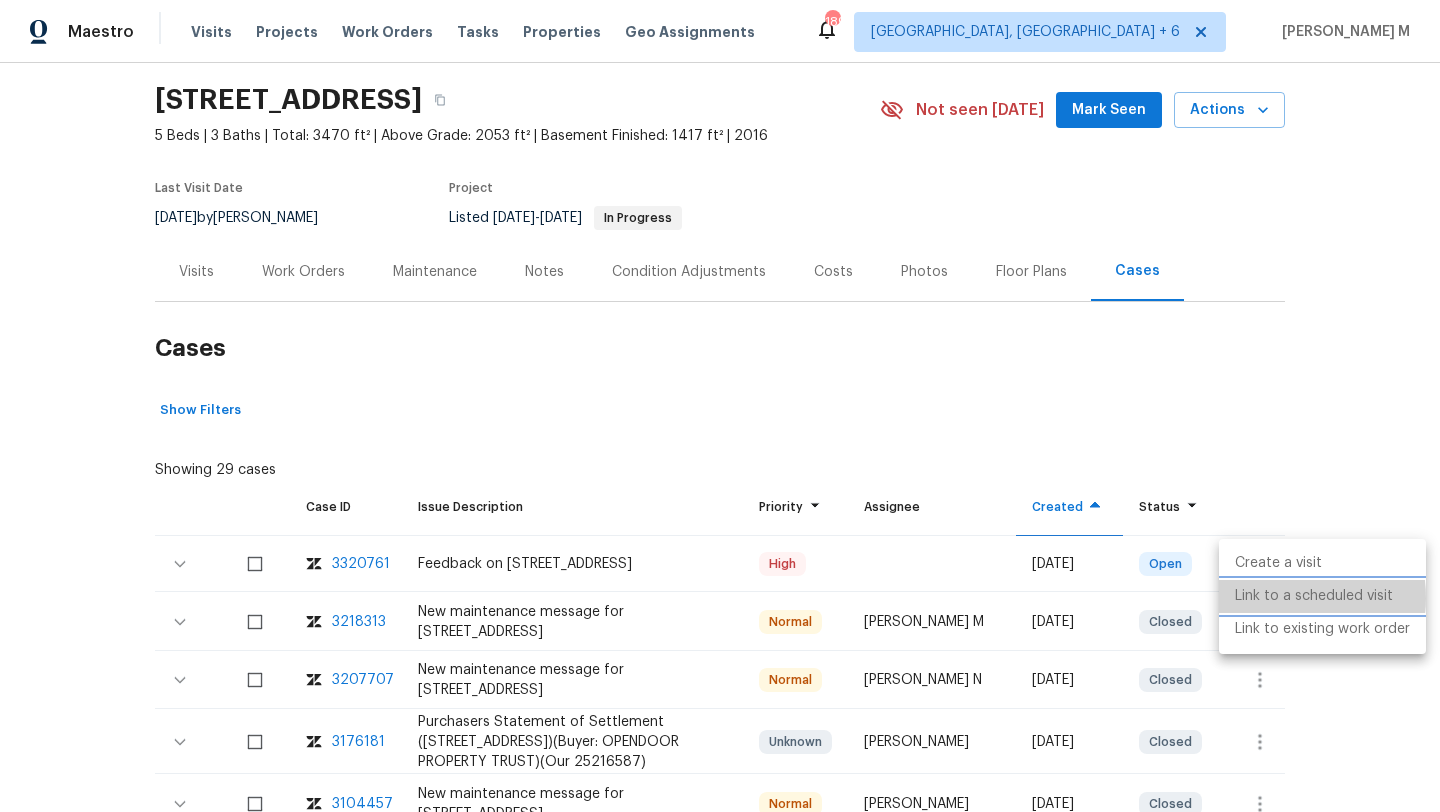click on "Link to a scheduled visit" at bounding box center [1322, 596] 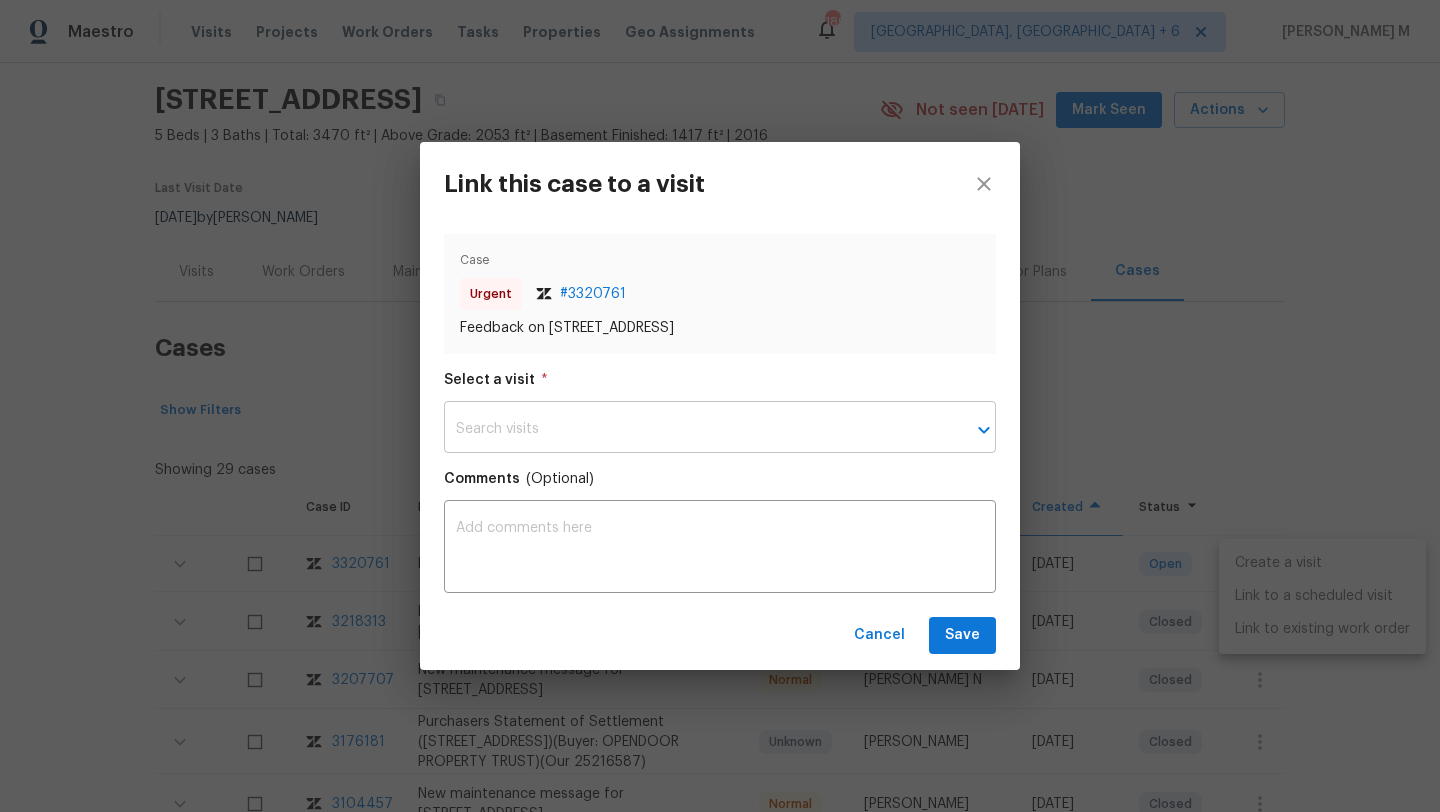 click at bounding box center (692, 429) 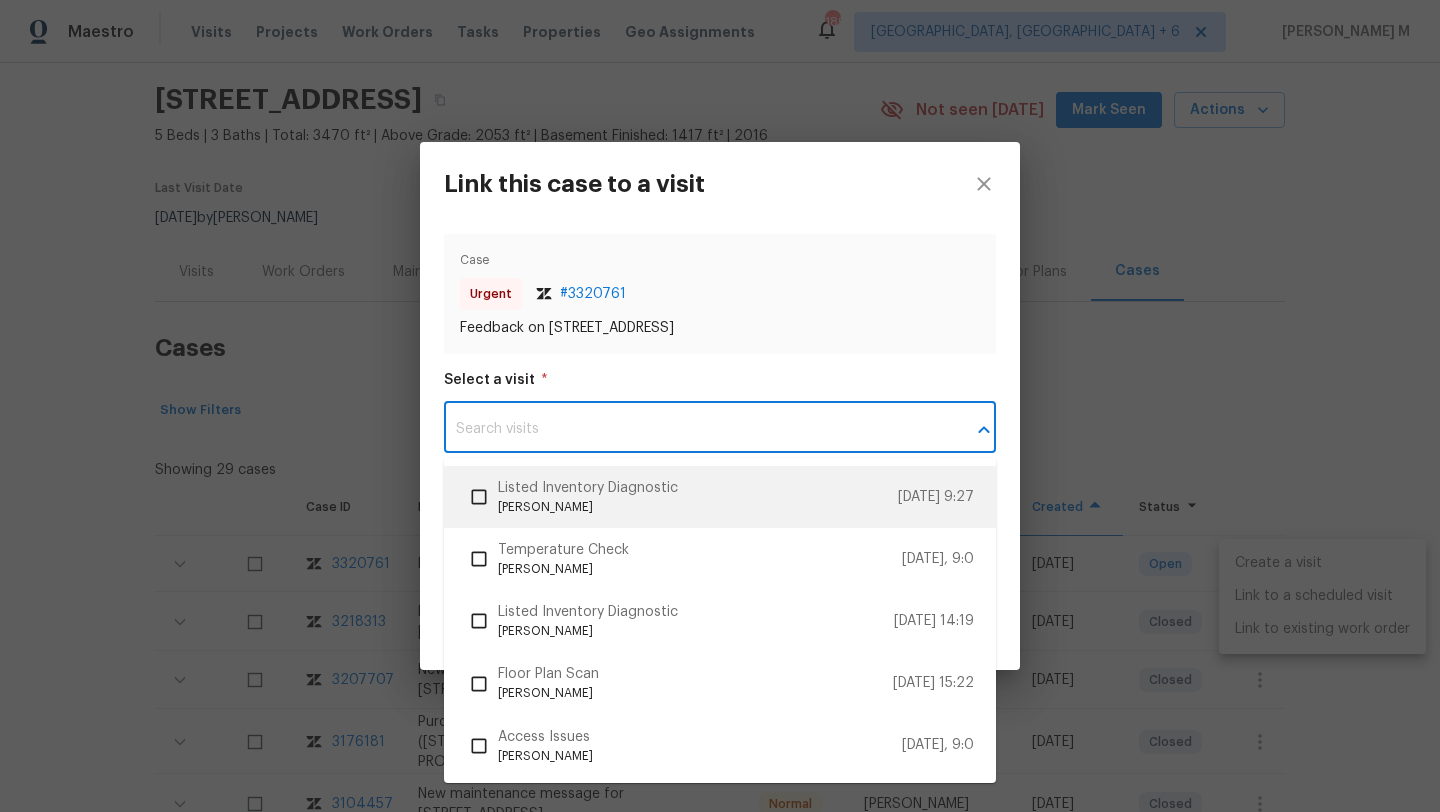 click on "Listed Inventory Diagnostic" at bounding box center (698, 488) 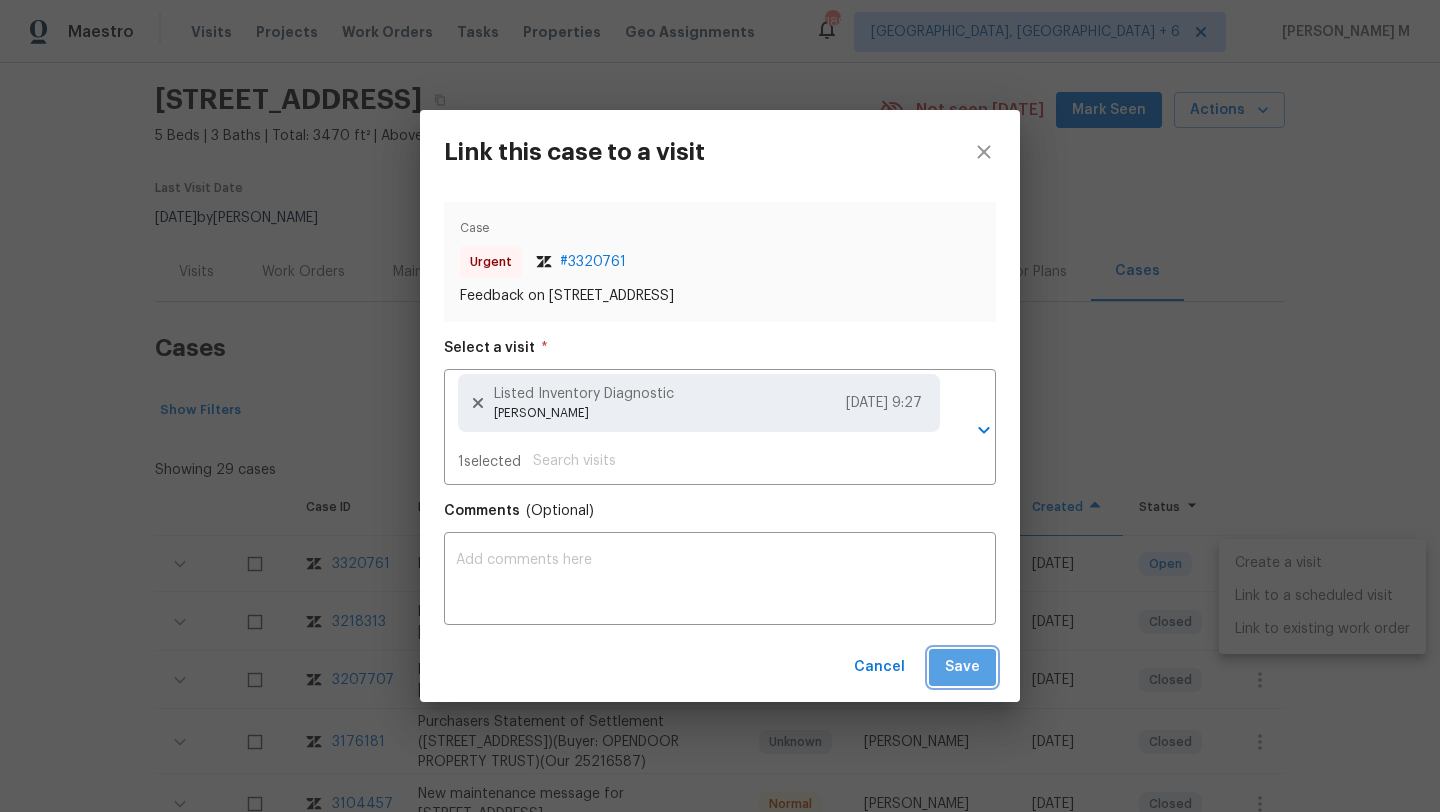 click on "Save" at bounding box center [962, 667] 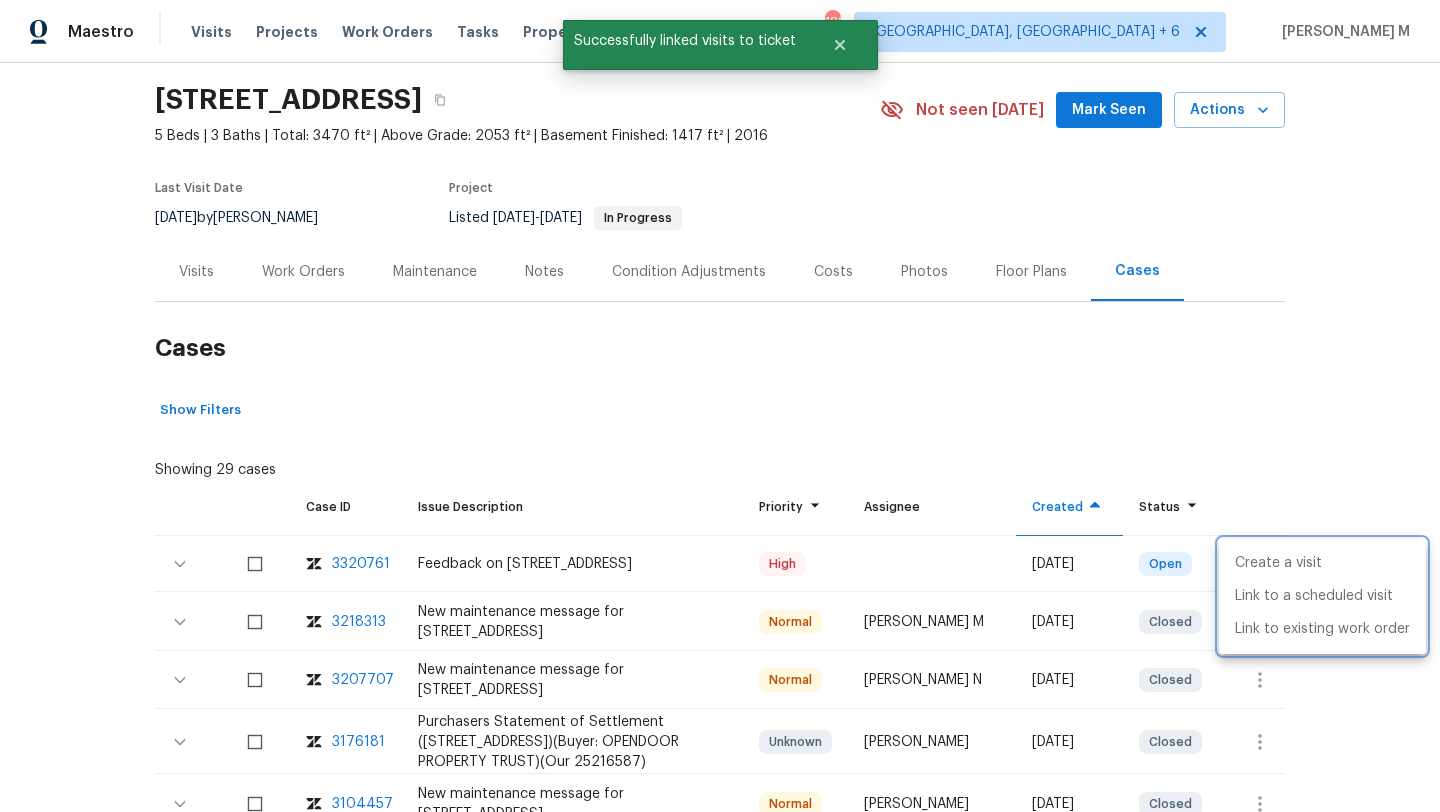 click at bounding box center (720, 406) 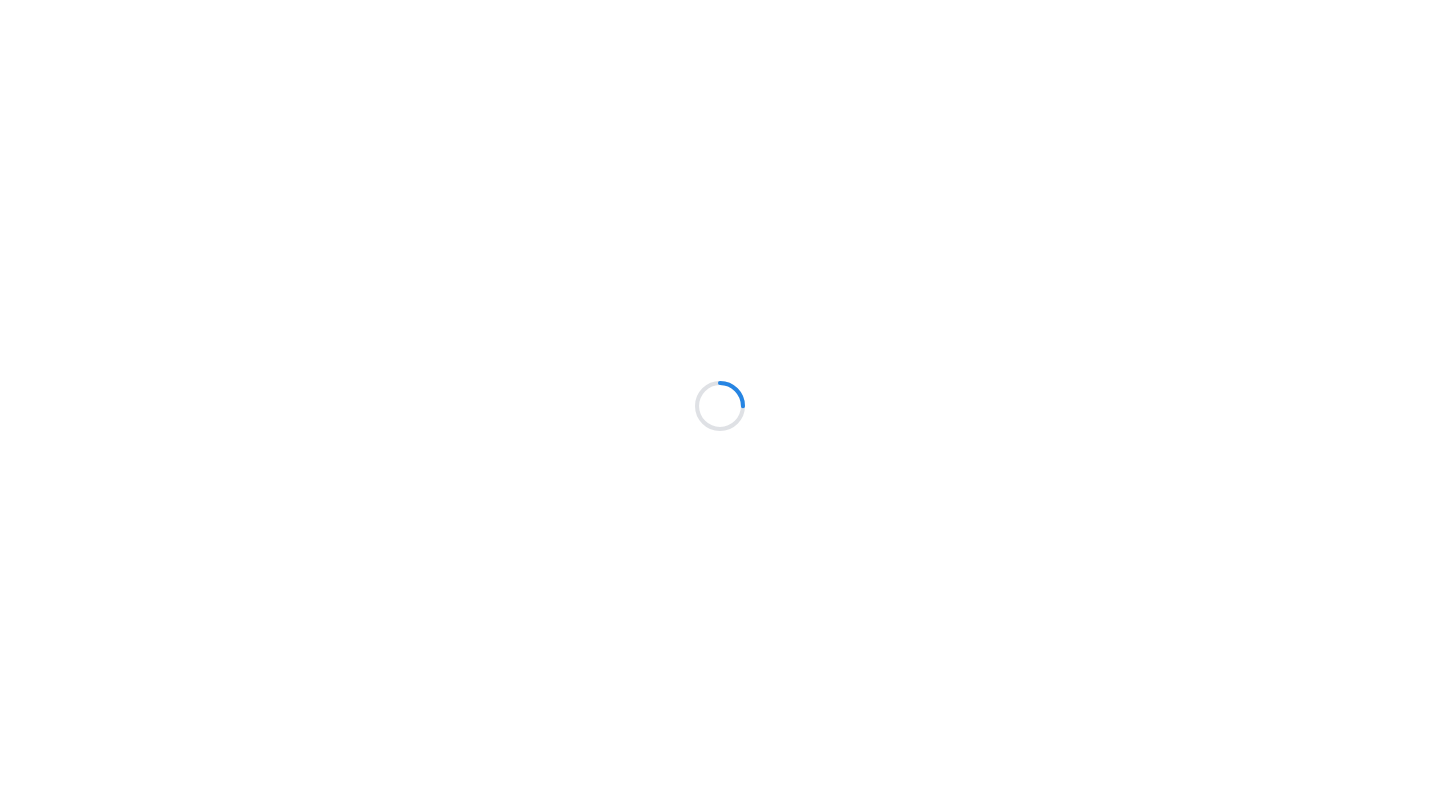 scroll, scrollTop: 0, scrollLeft: 0, axis: both 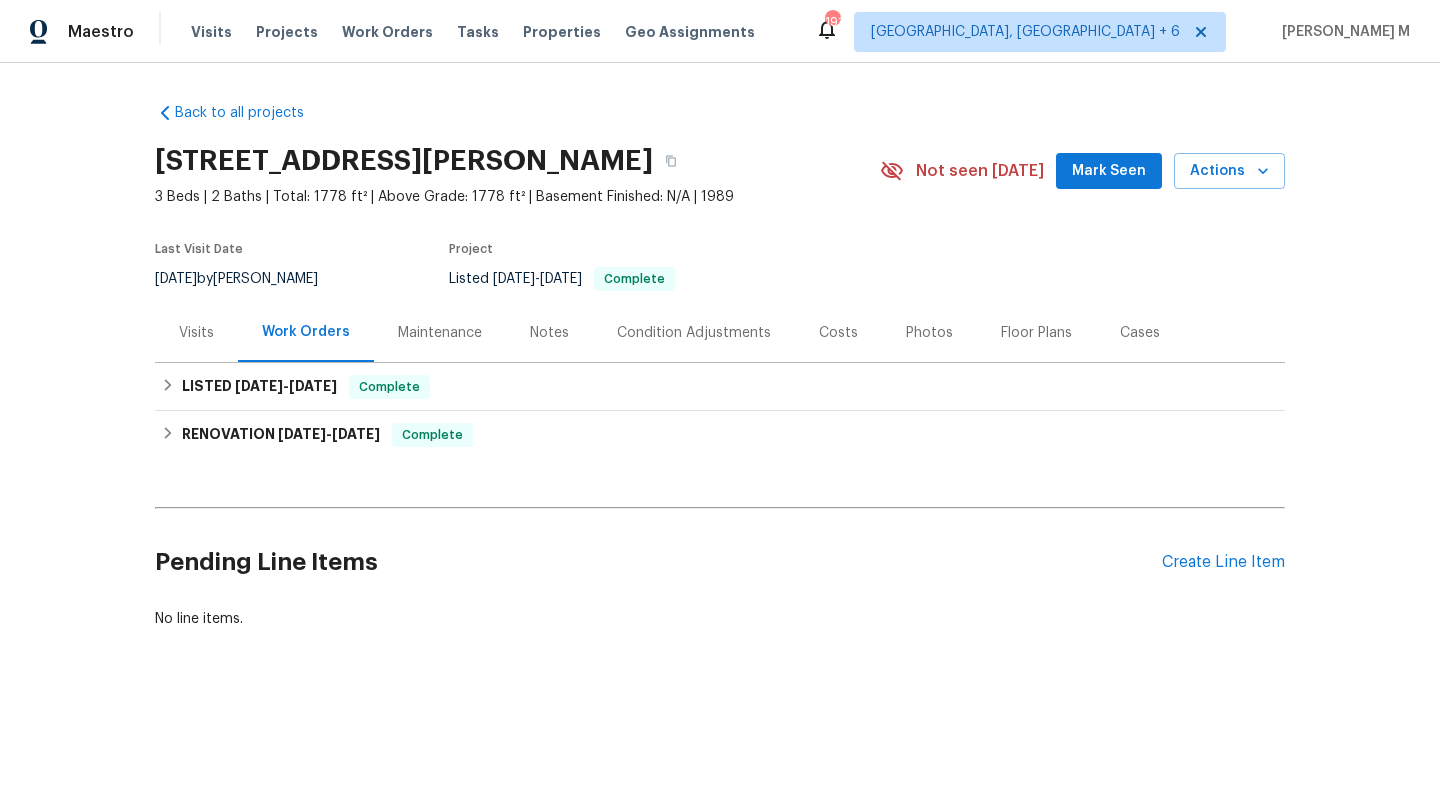 click on "Visits" at bounding box center (196, 332) 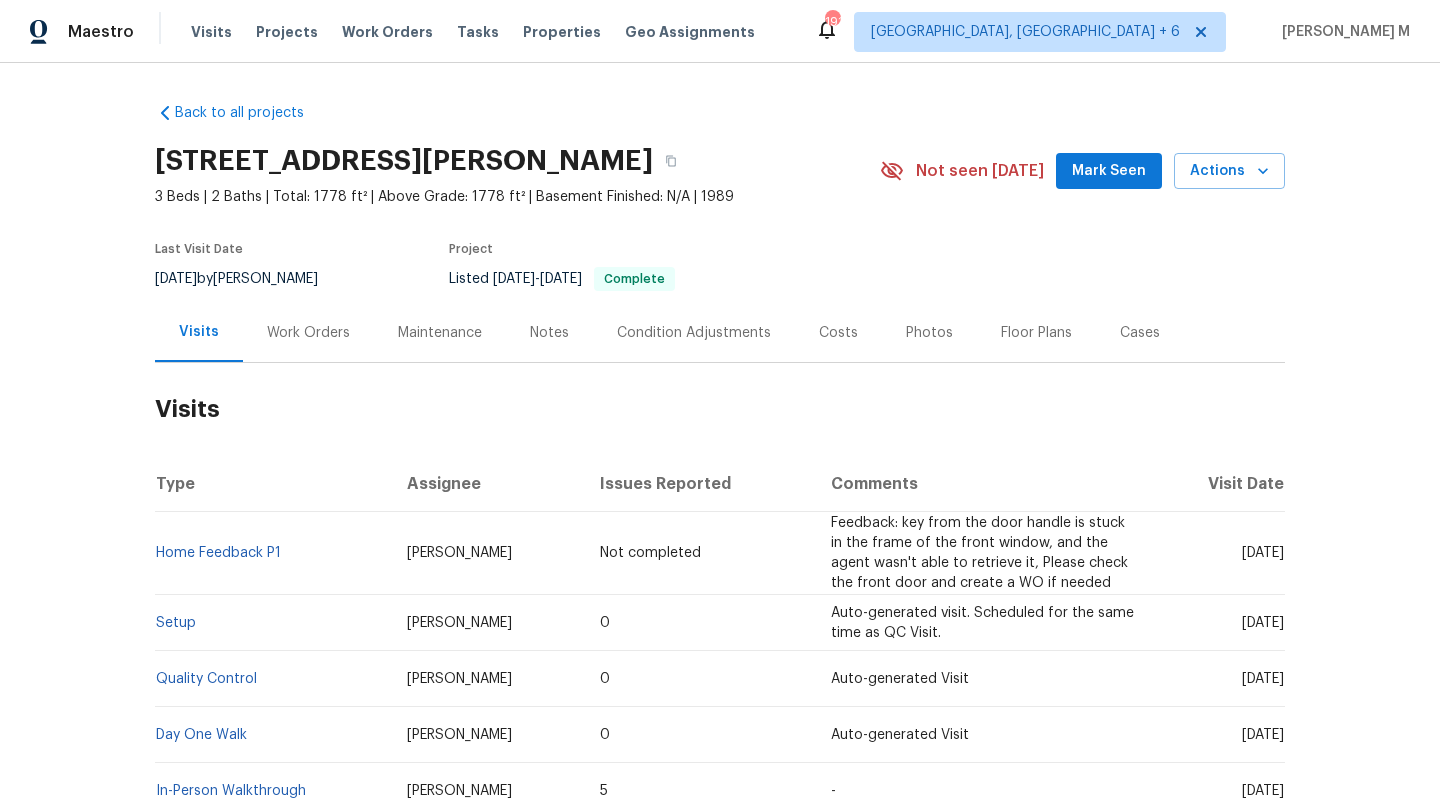 click on "Cases" at bounding box center [1140, 332] 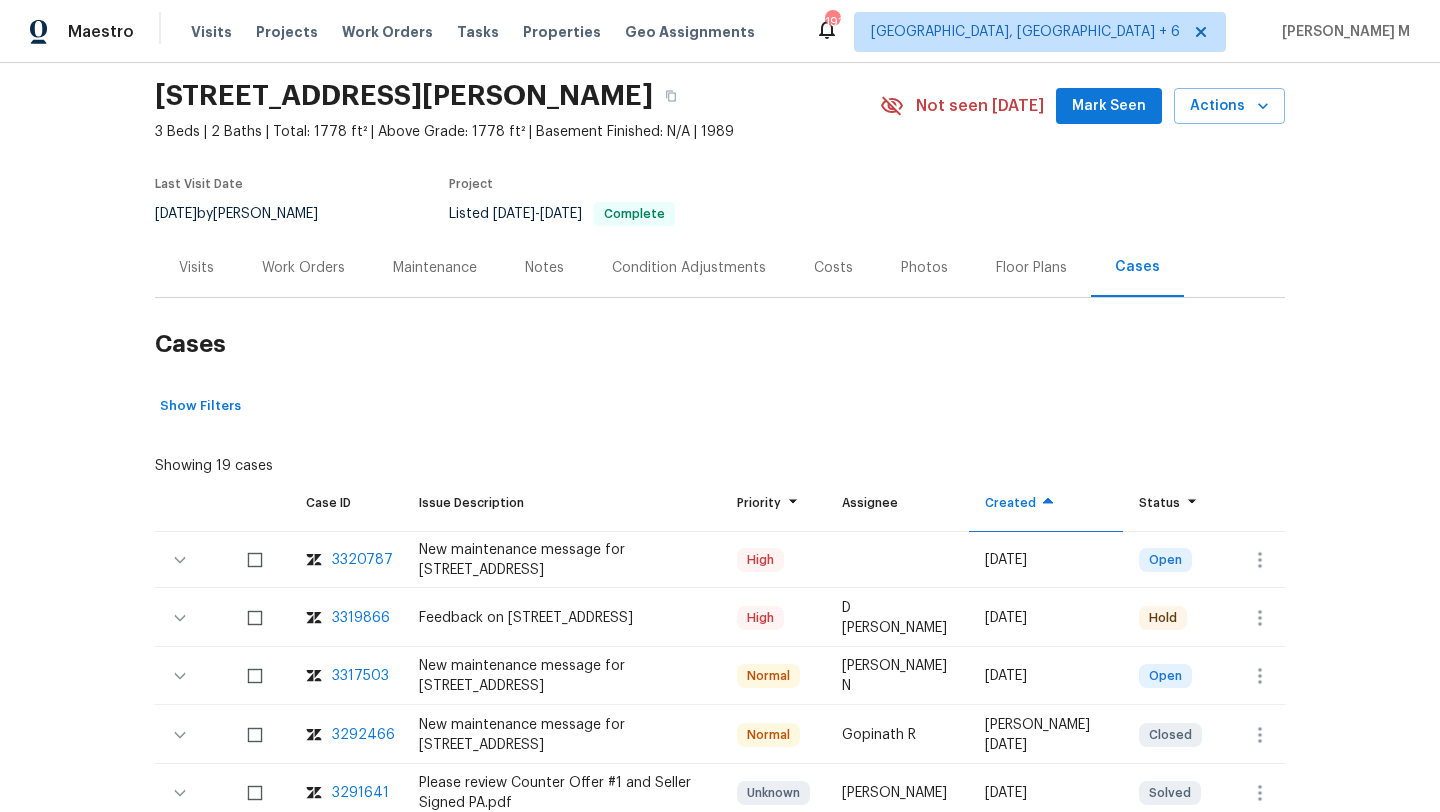 scroll, scrollTop: 80, scrollLeft: 0, axis: vertical 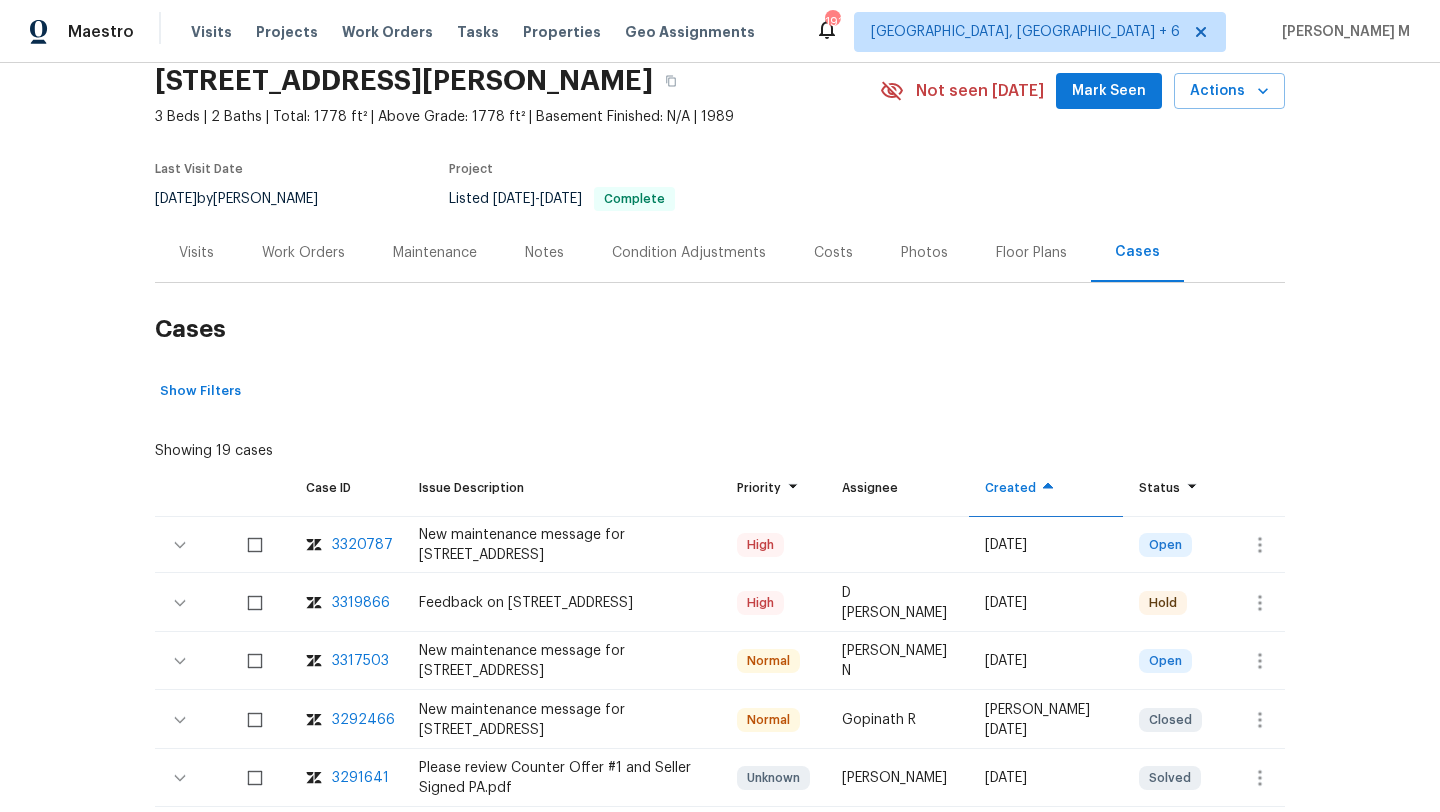 click on "3319866" at bounding box center [361, 603] 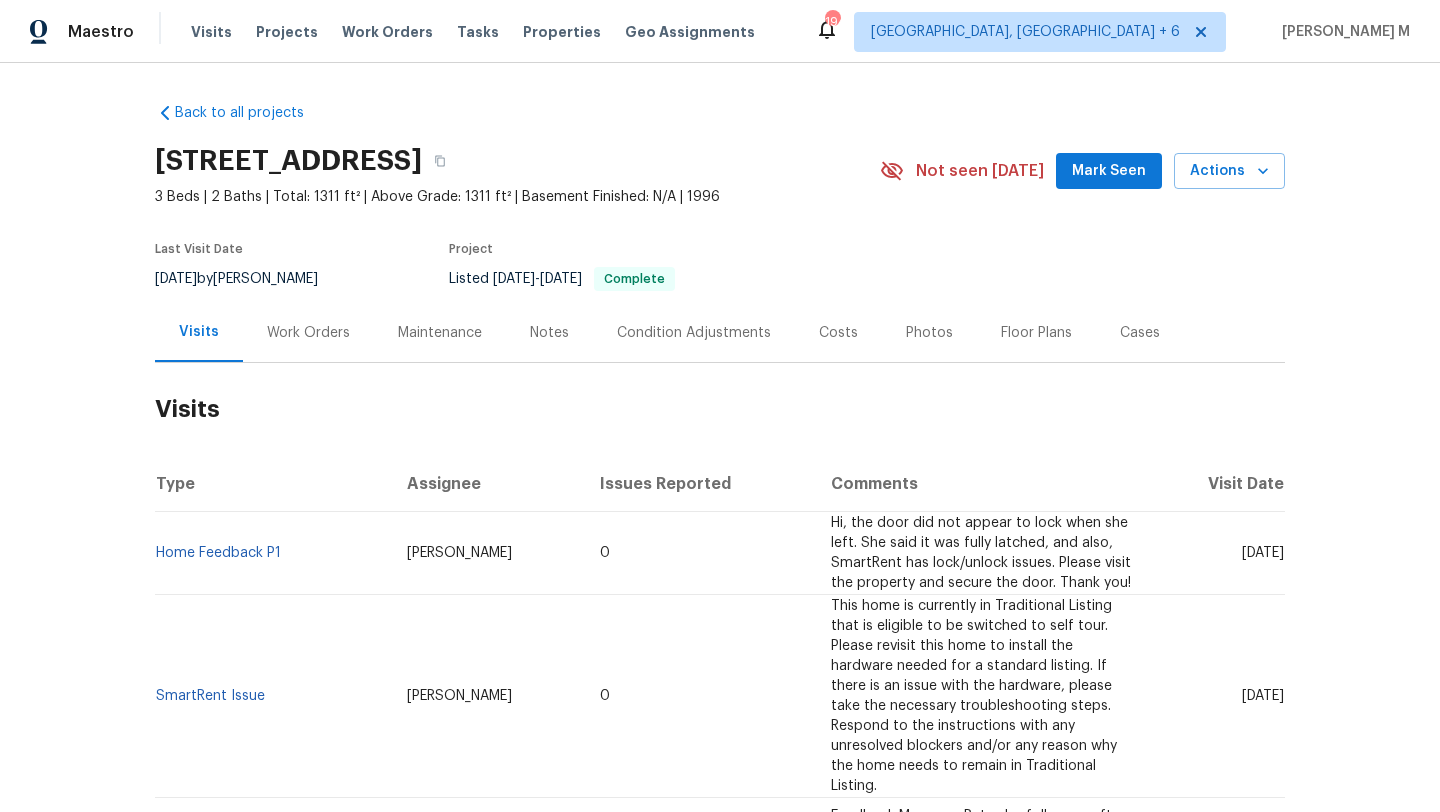 scroll, scrollTop: 0, scrollLeft: 0, axis: both 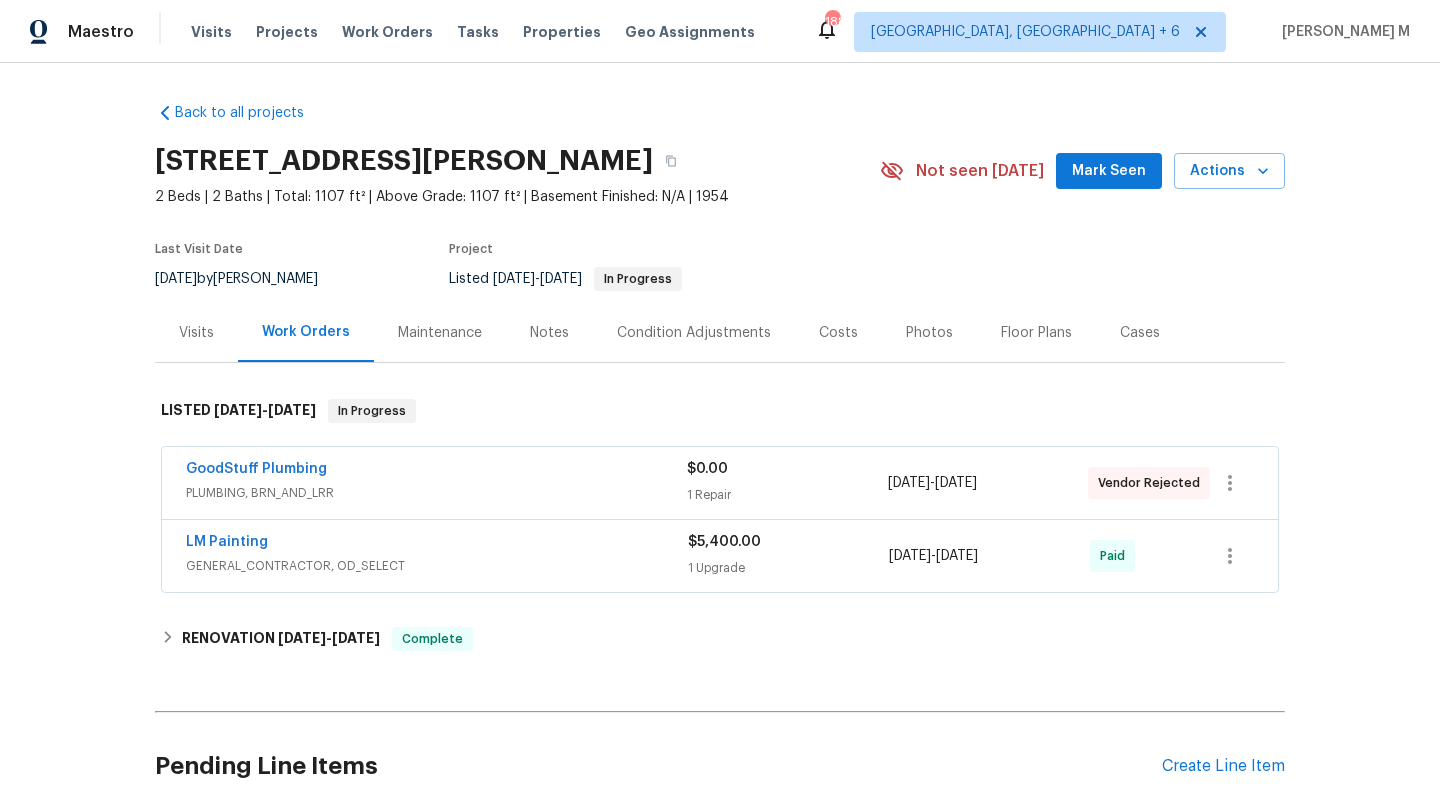 click on "Cases" at bounding box center (1140, 333) 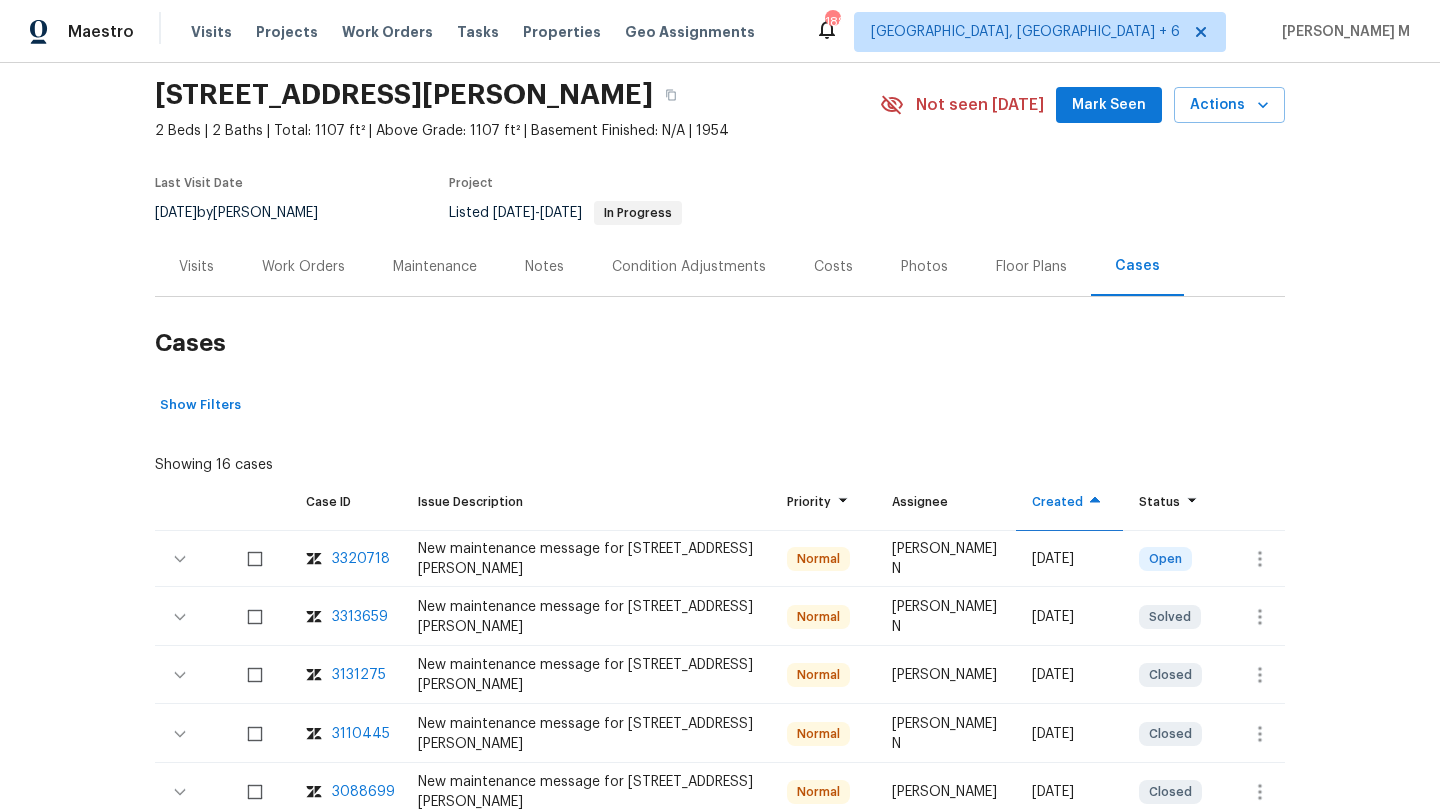 scroll, scrollTop: 214, scrollLeft: 0, axis: vertical 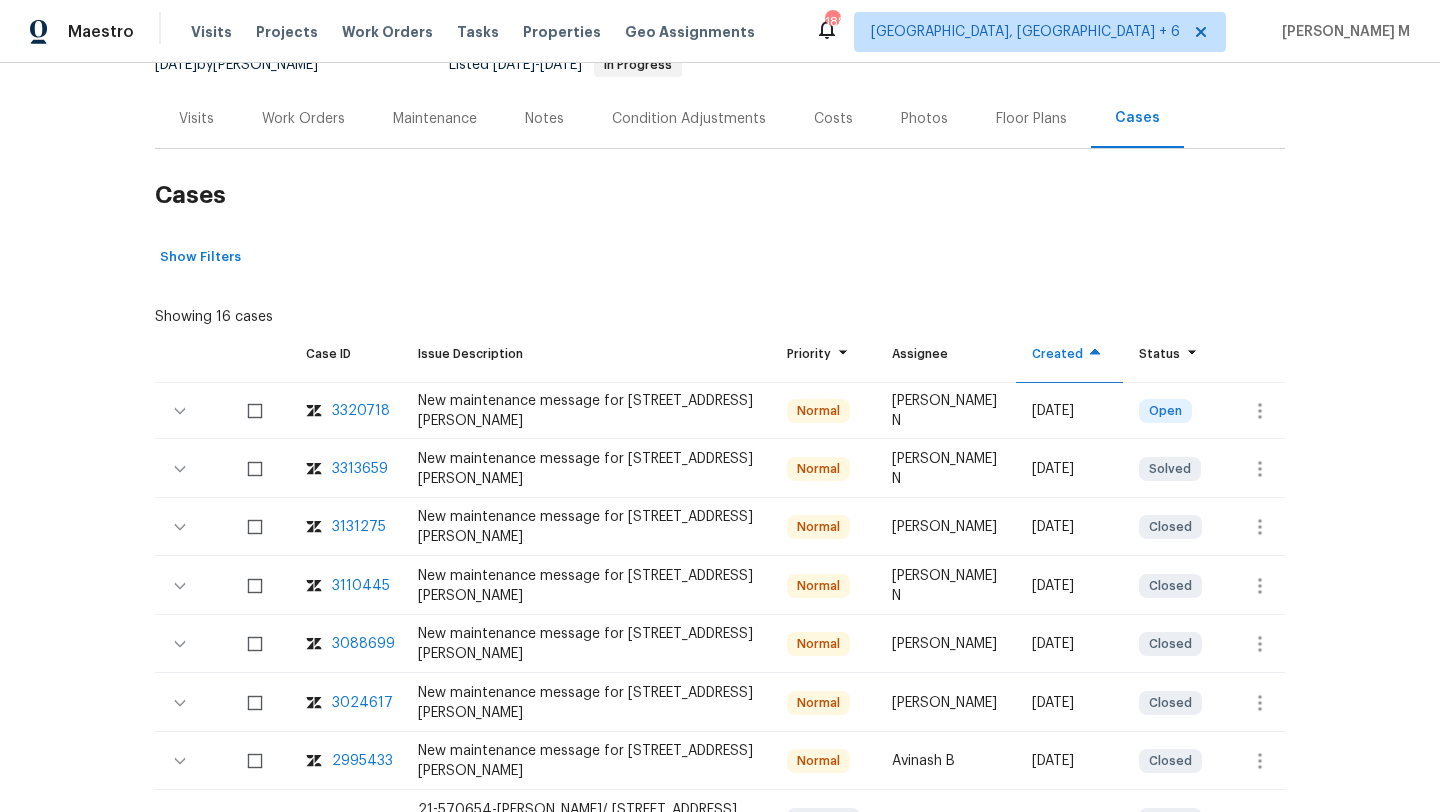 click on "3320718" at bounding box center [361, 411] 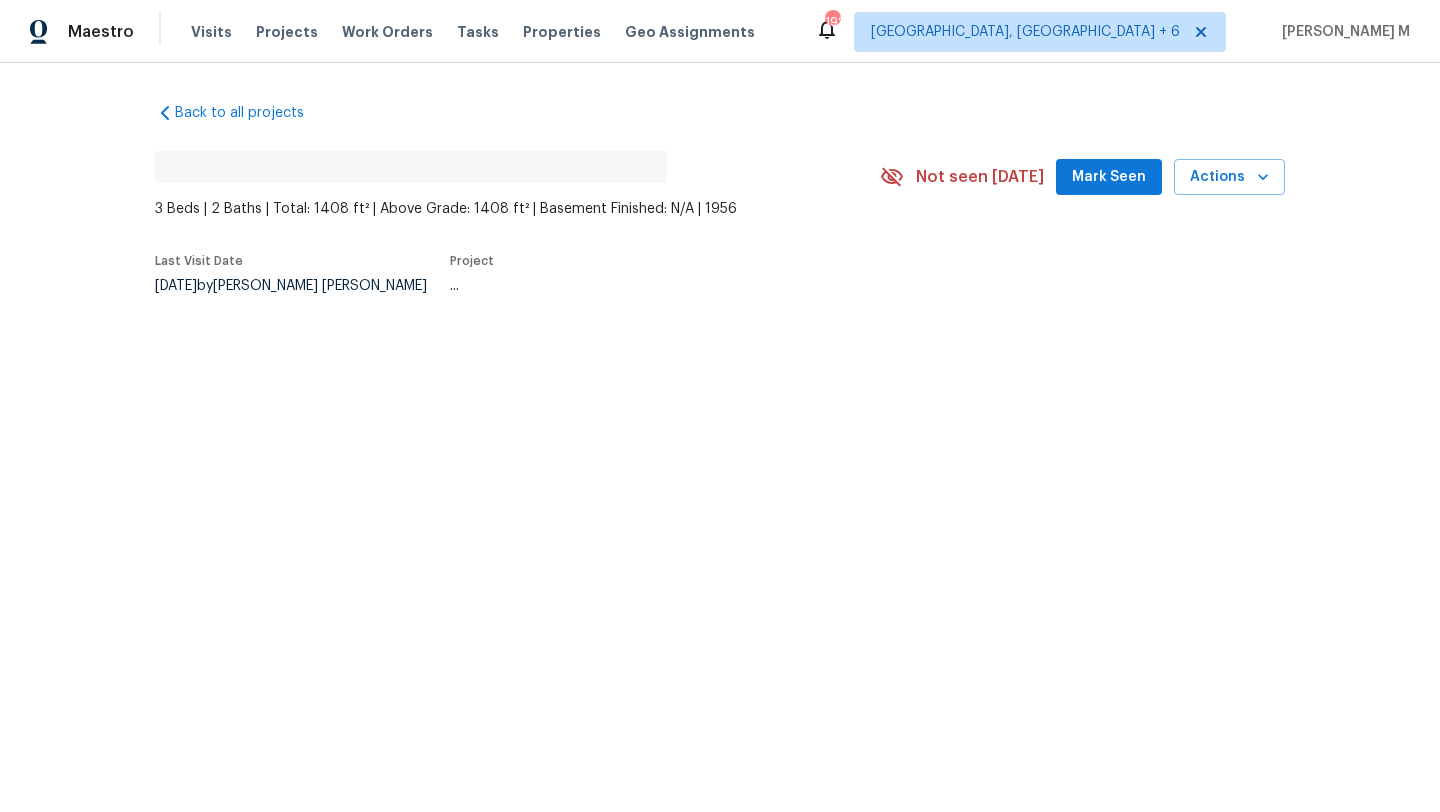 scroll, scrollTop: 0, scrollLeft: 0, axis: both 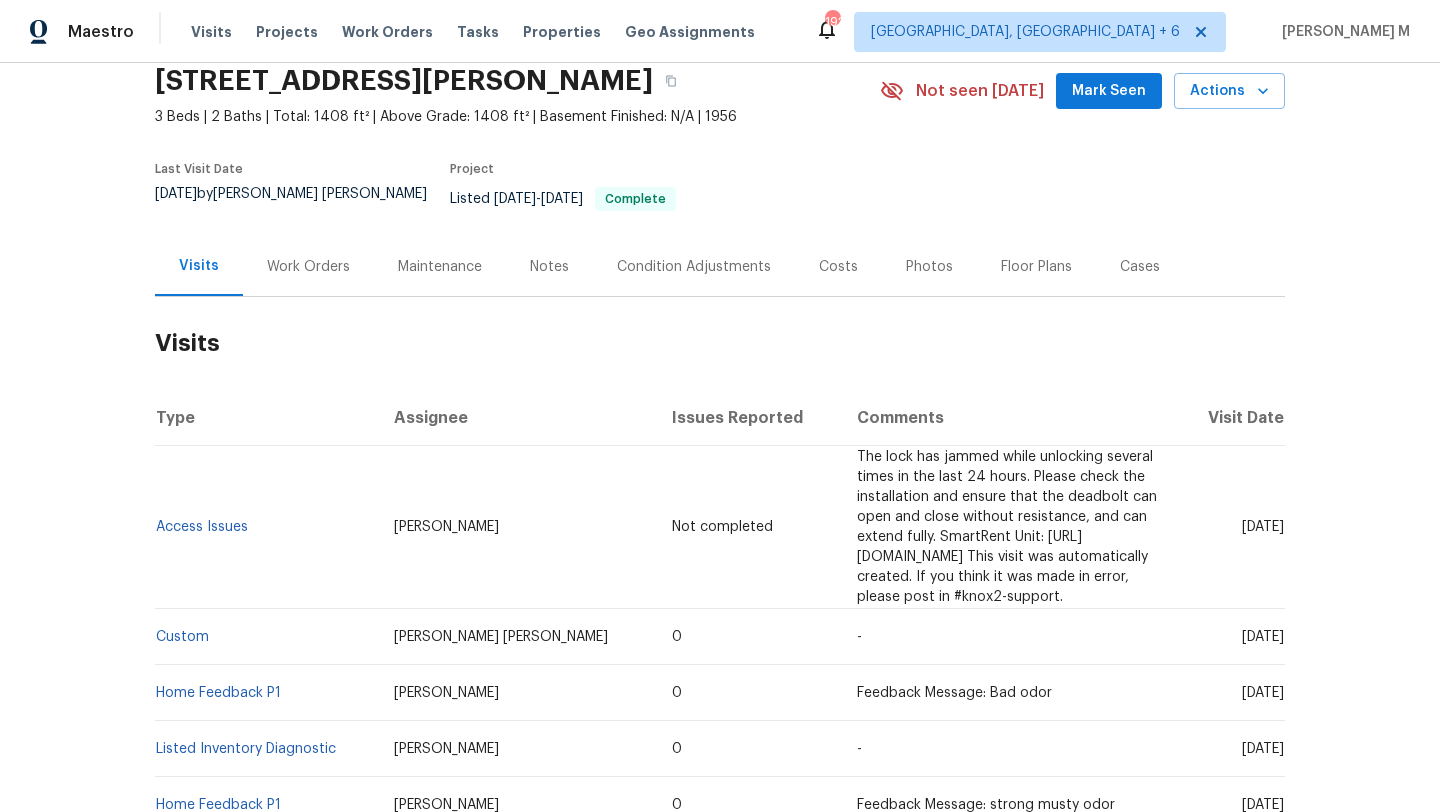 click on "Work Orders" at bounding box center (308, 267) 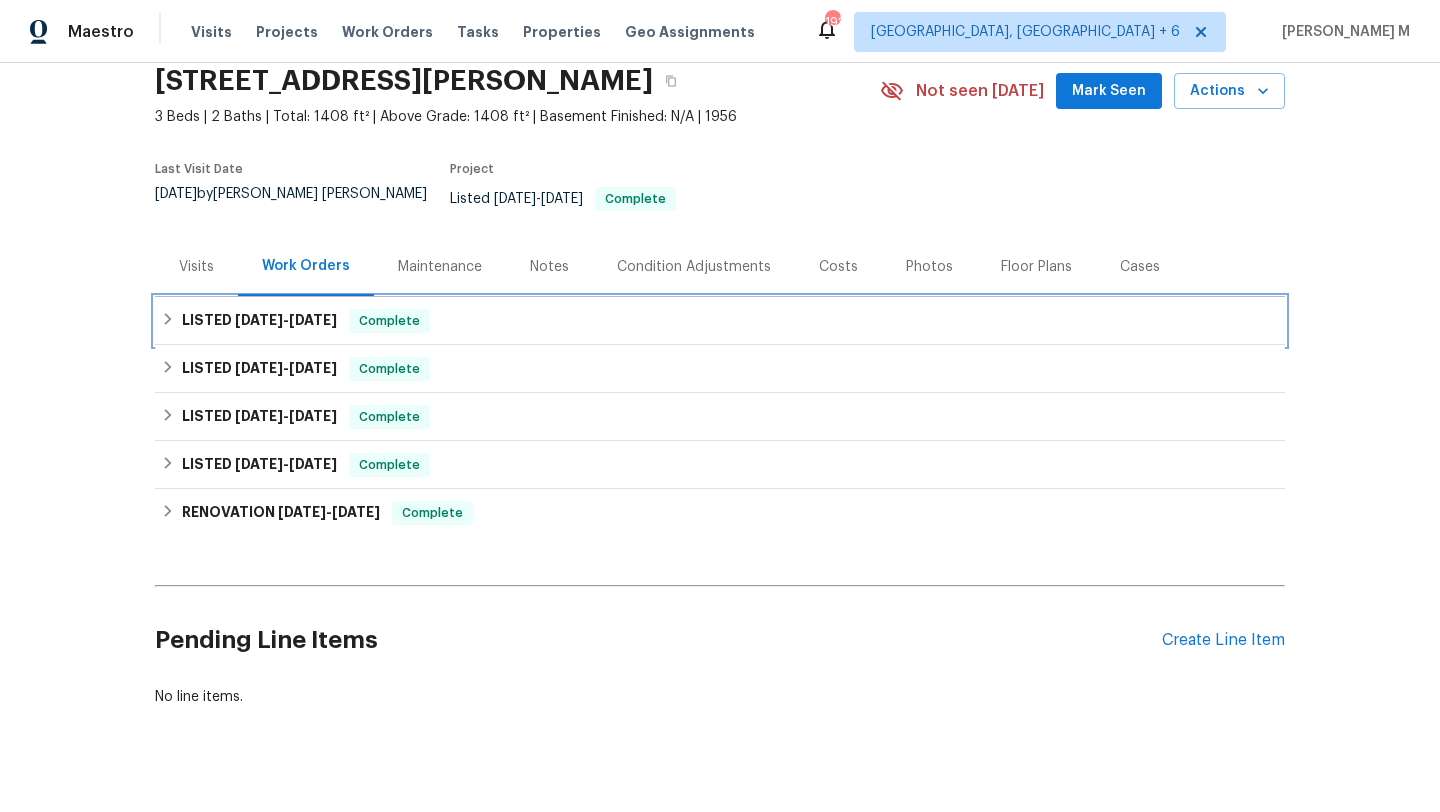 click on "6/18/25" at bounding box center (313, 320) 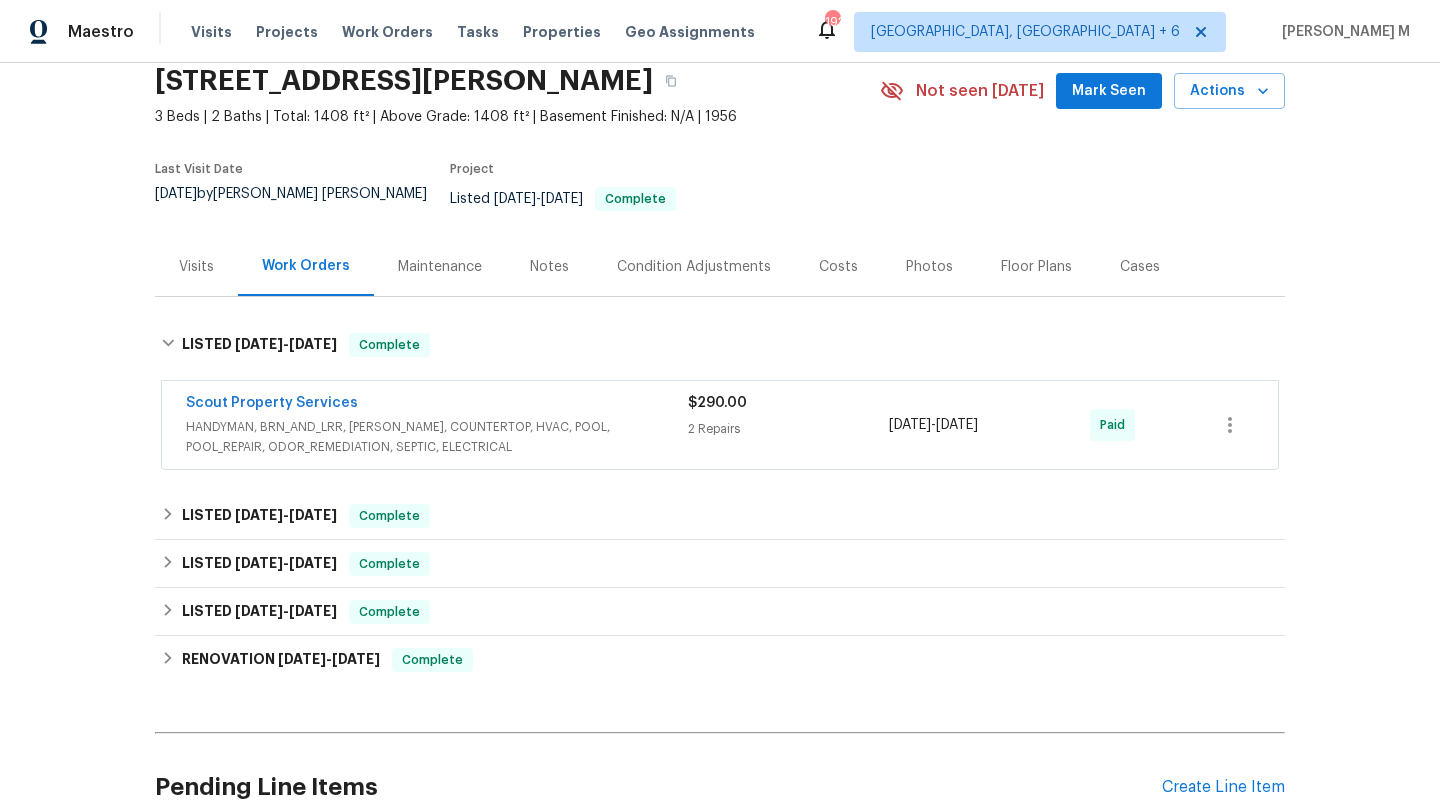 click on "Scout Property Services" at bounding box center (437, 405) 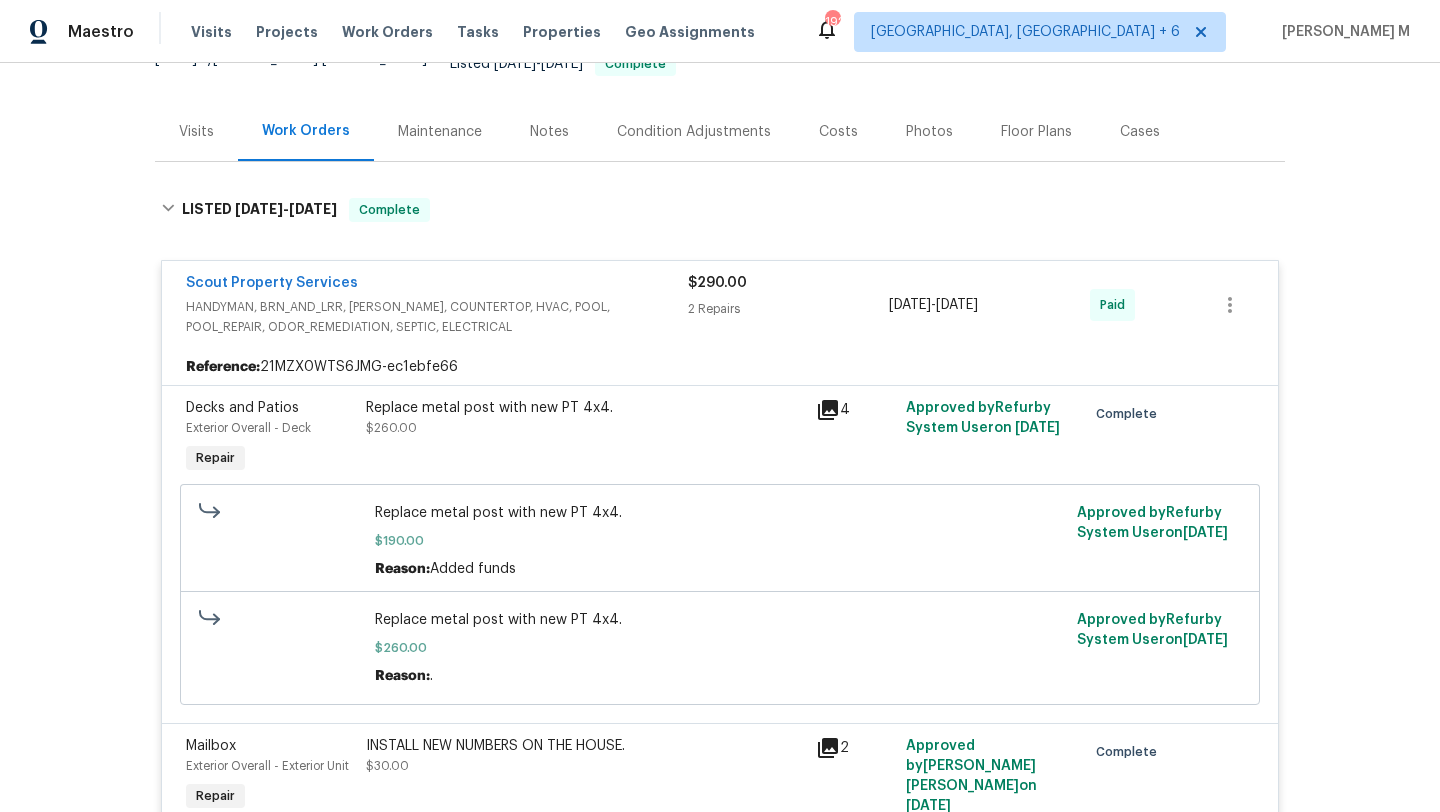 scroll, scrollTop: 207, scrollLeft: 0, axis: vertical 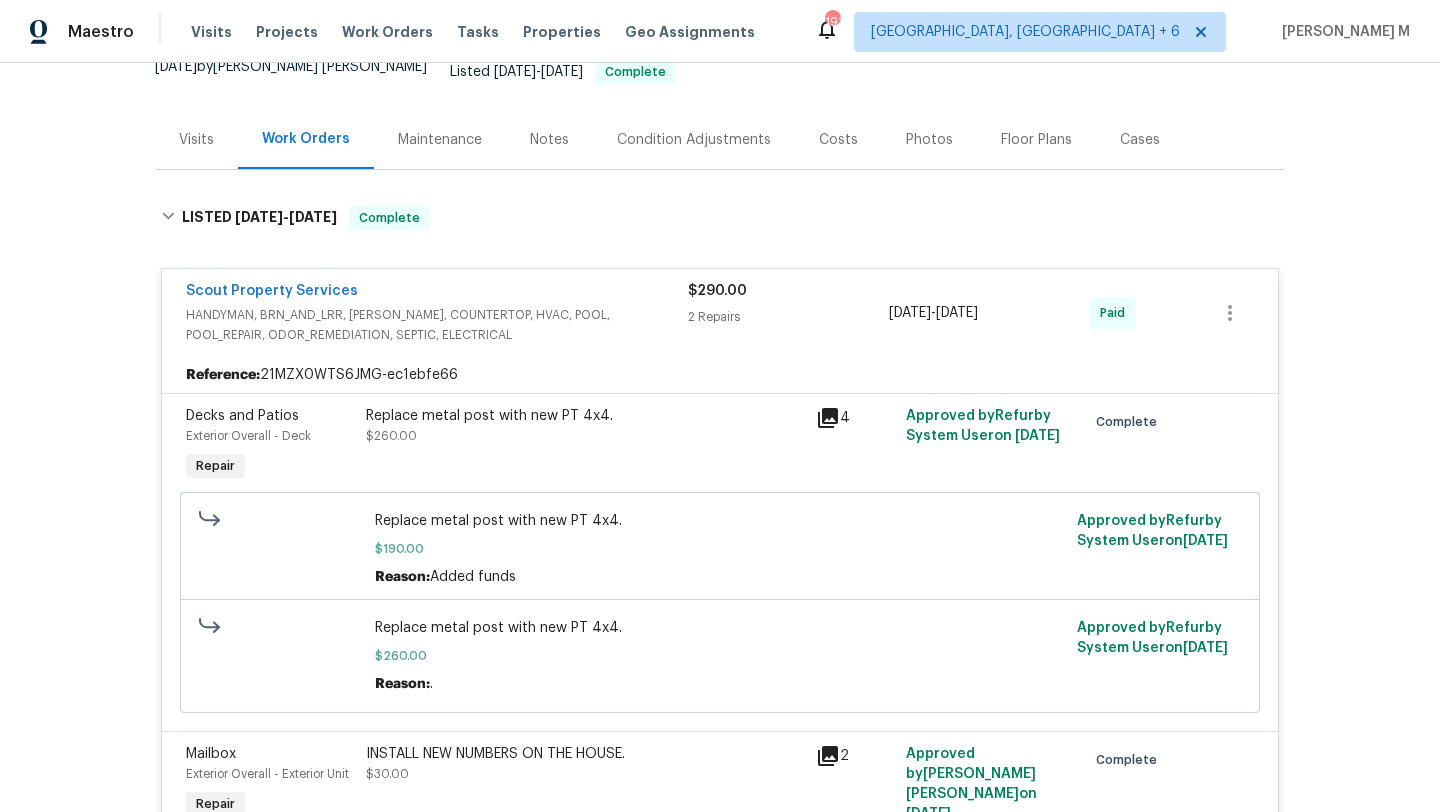 drag, startPoint x: 1156, startPoint y: 132, endPoint x: 1081, endPoint y: 134, distance: 75.026665 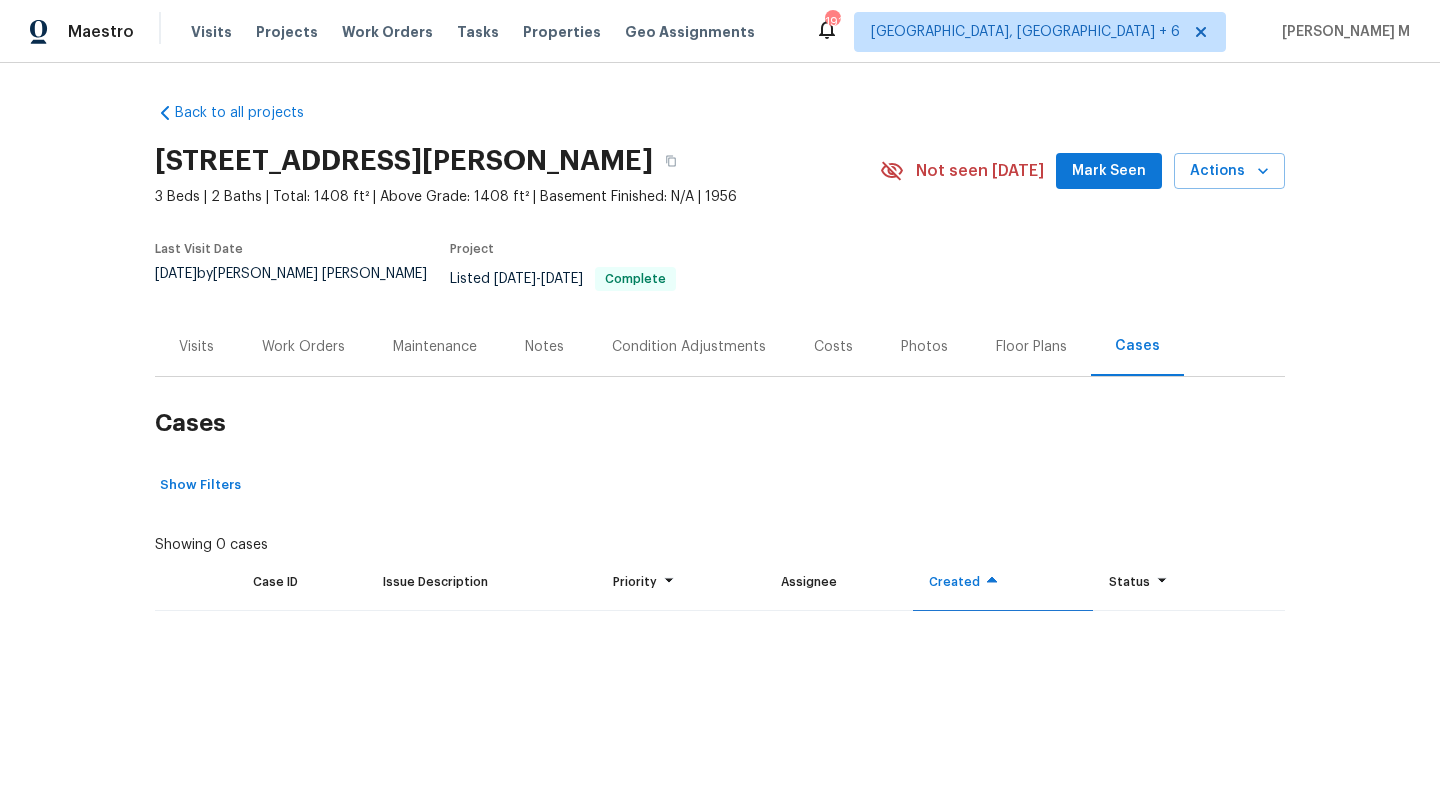 scroll, scrollTop: 0, scrollLeft: 0, axis: both 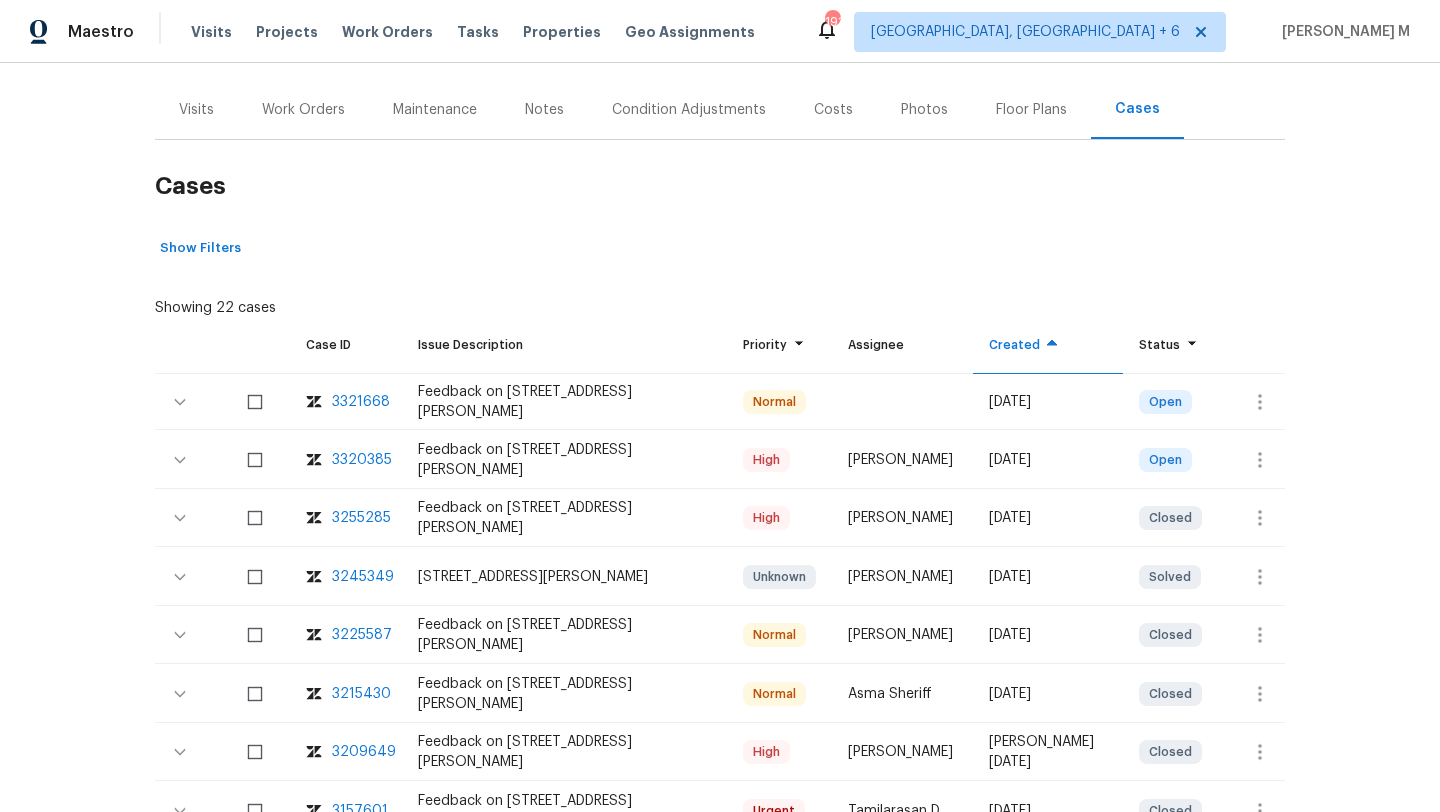 click on "3320385" at bounding box center (362, 460) 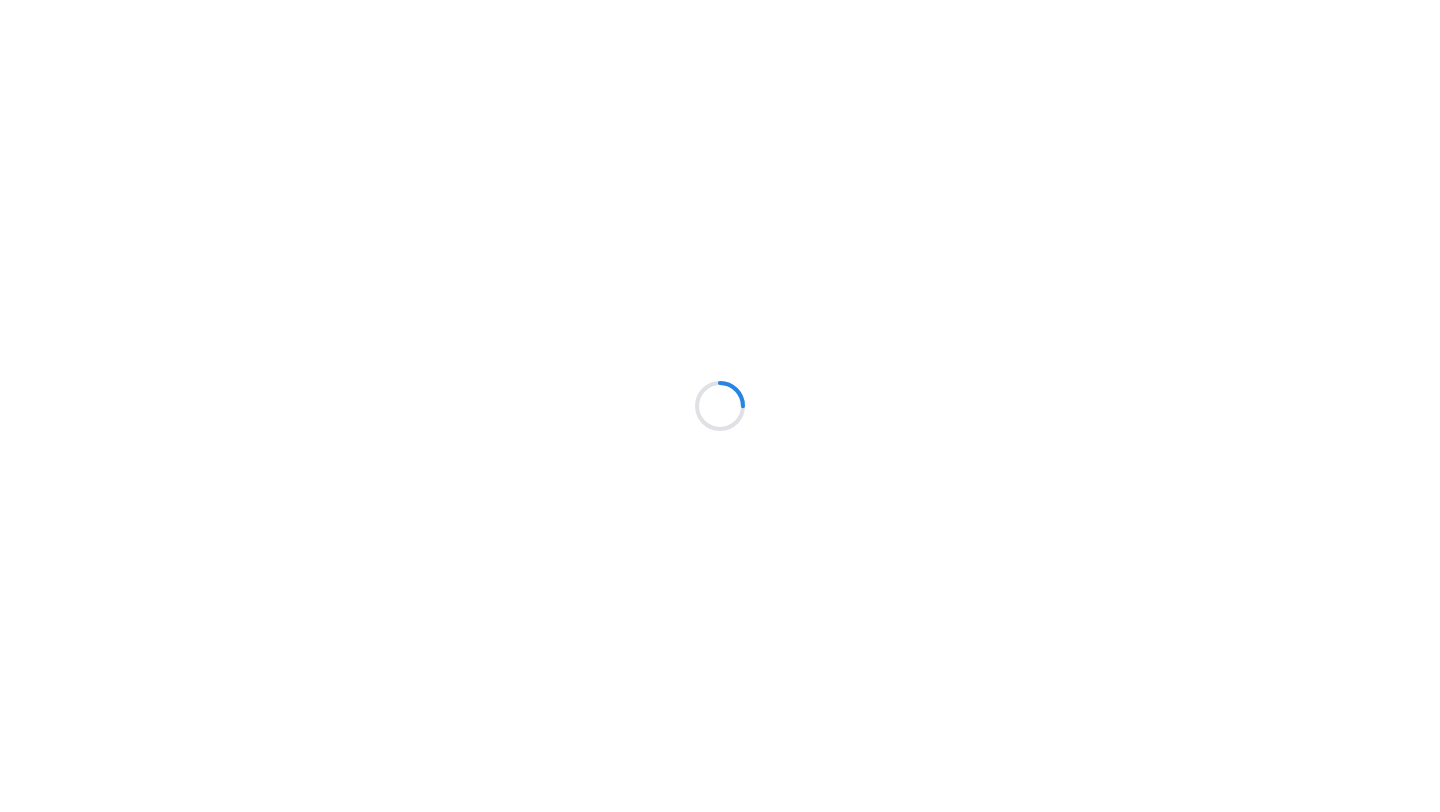 scroll, scrollTop: 0, scrollLeft: 0, axis: both 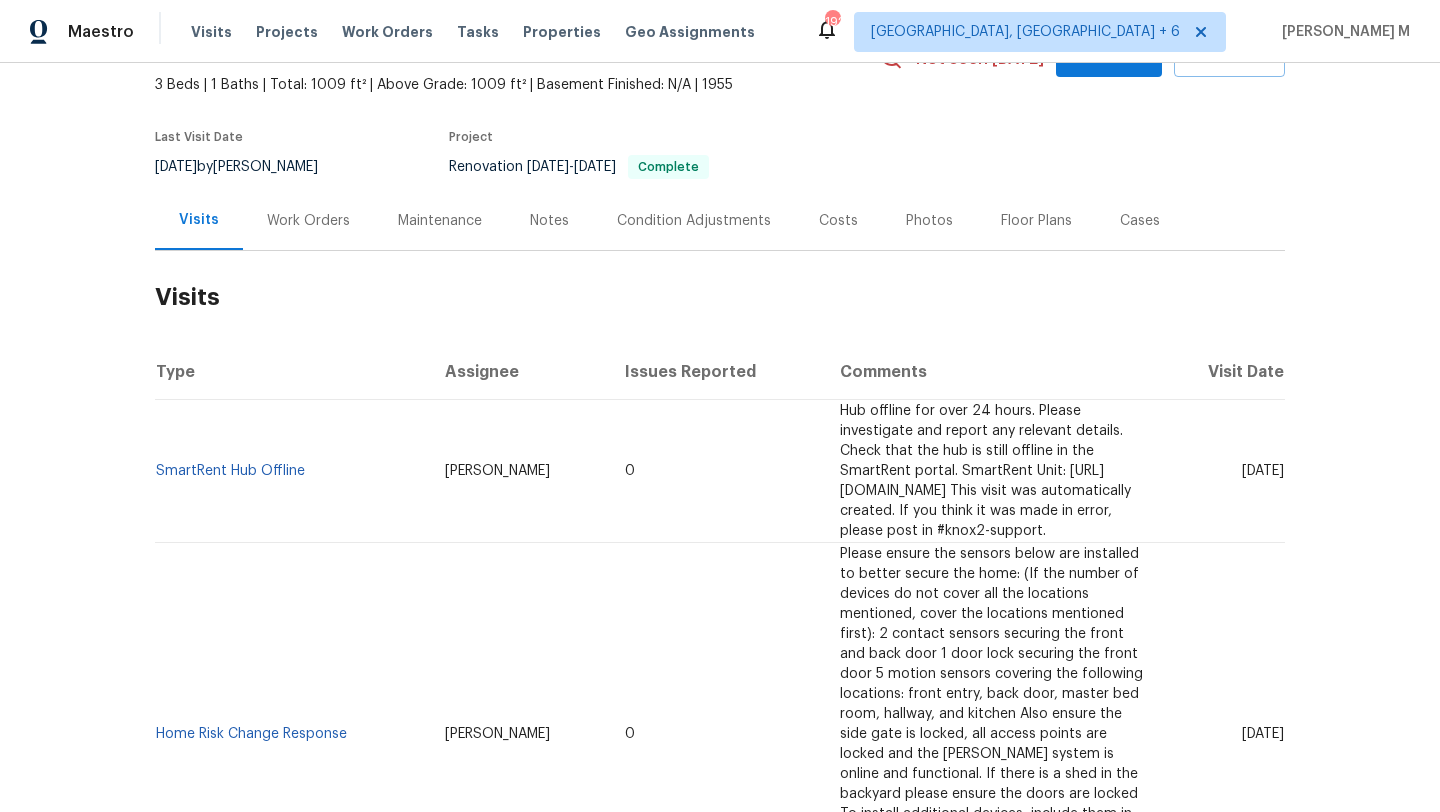 click on "Cases" at bounding box center (1140, 220) 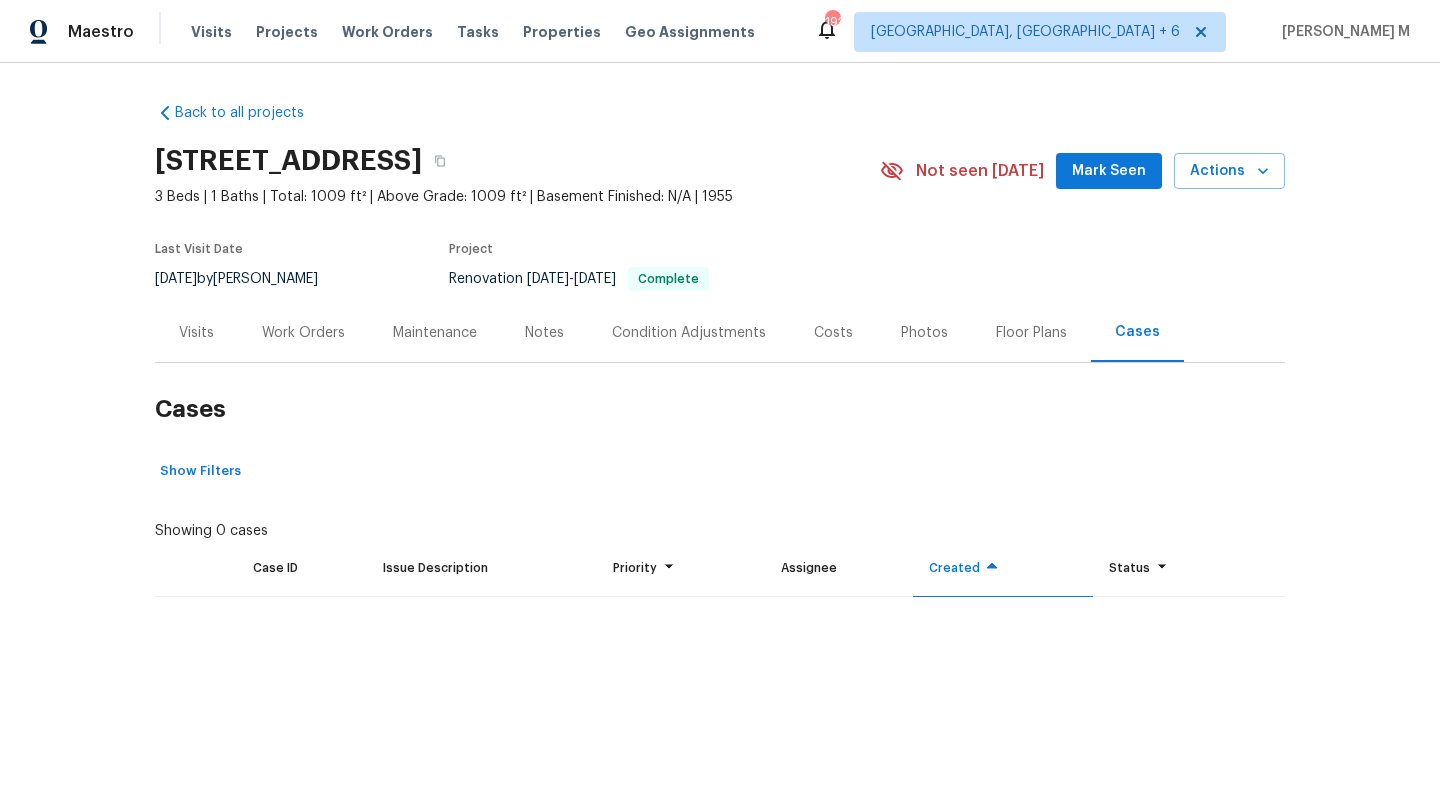 scroll, scrollTop: 0, scrollLeft: 0, axis: both 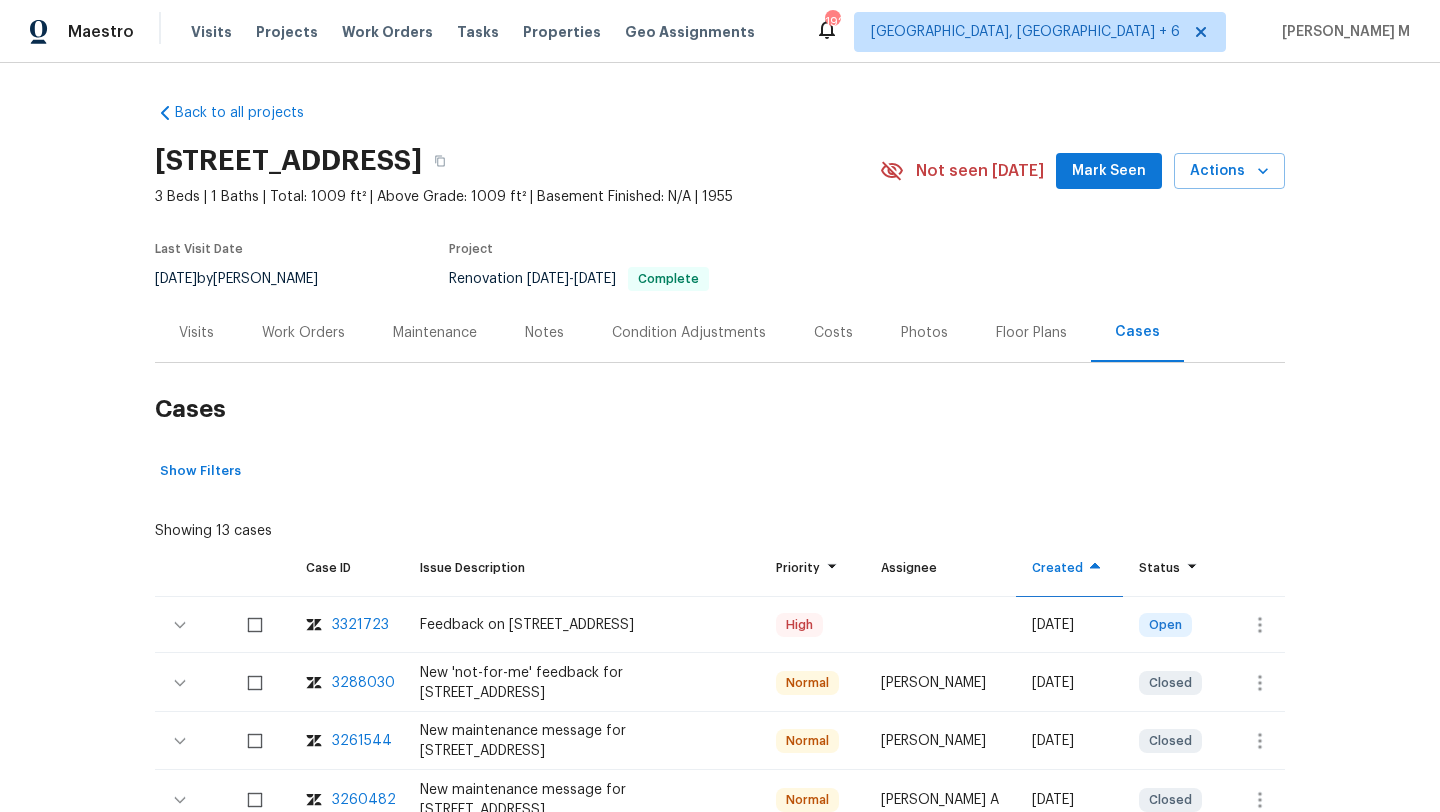 click on "Visits" at bounding box center (196, 333) 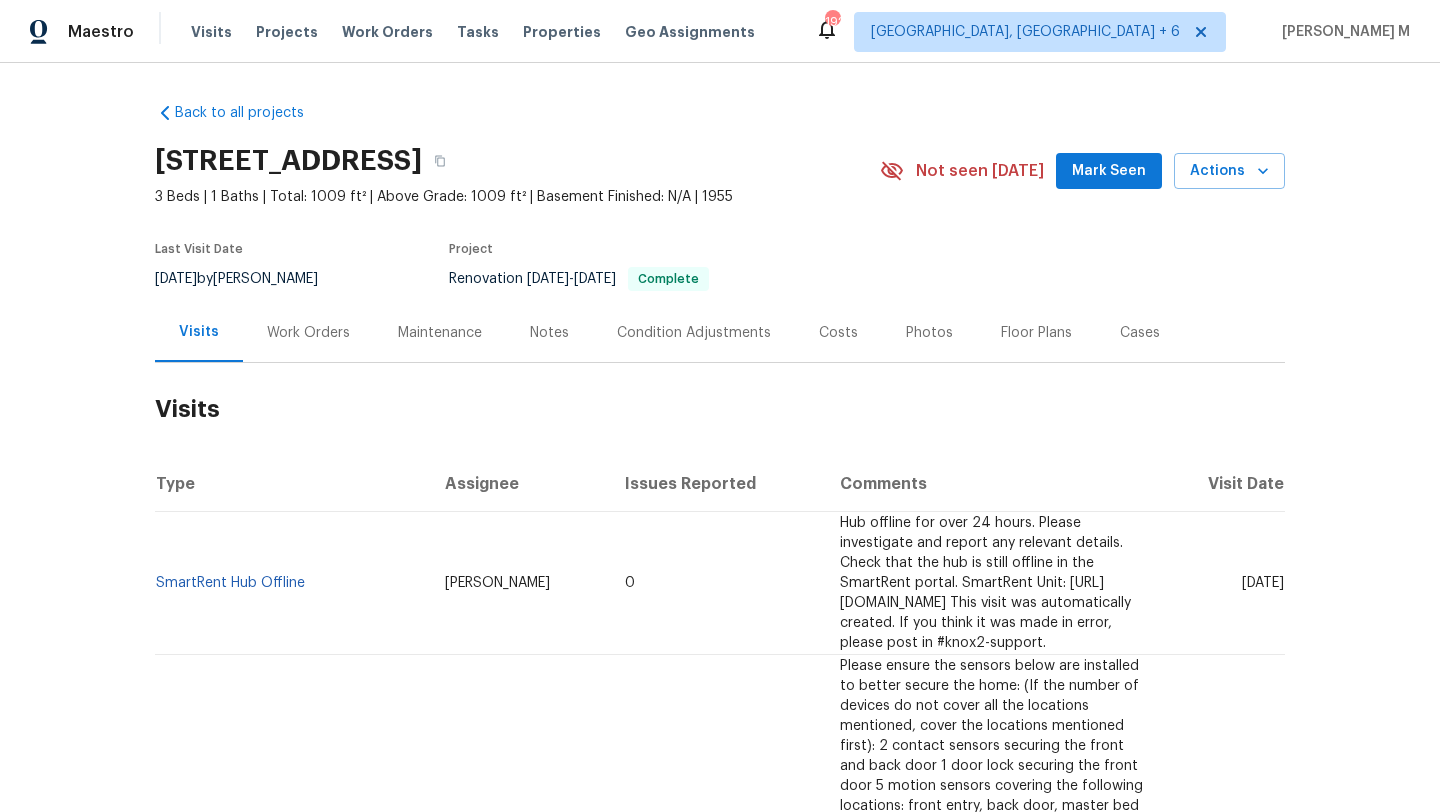 drag, startPoint x: 1199, startPoint y: 574, endPoint x: 1239, endPoint y: 573, distance: 40.012497 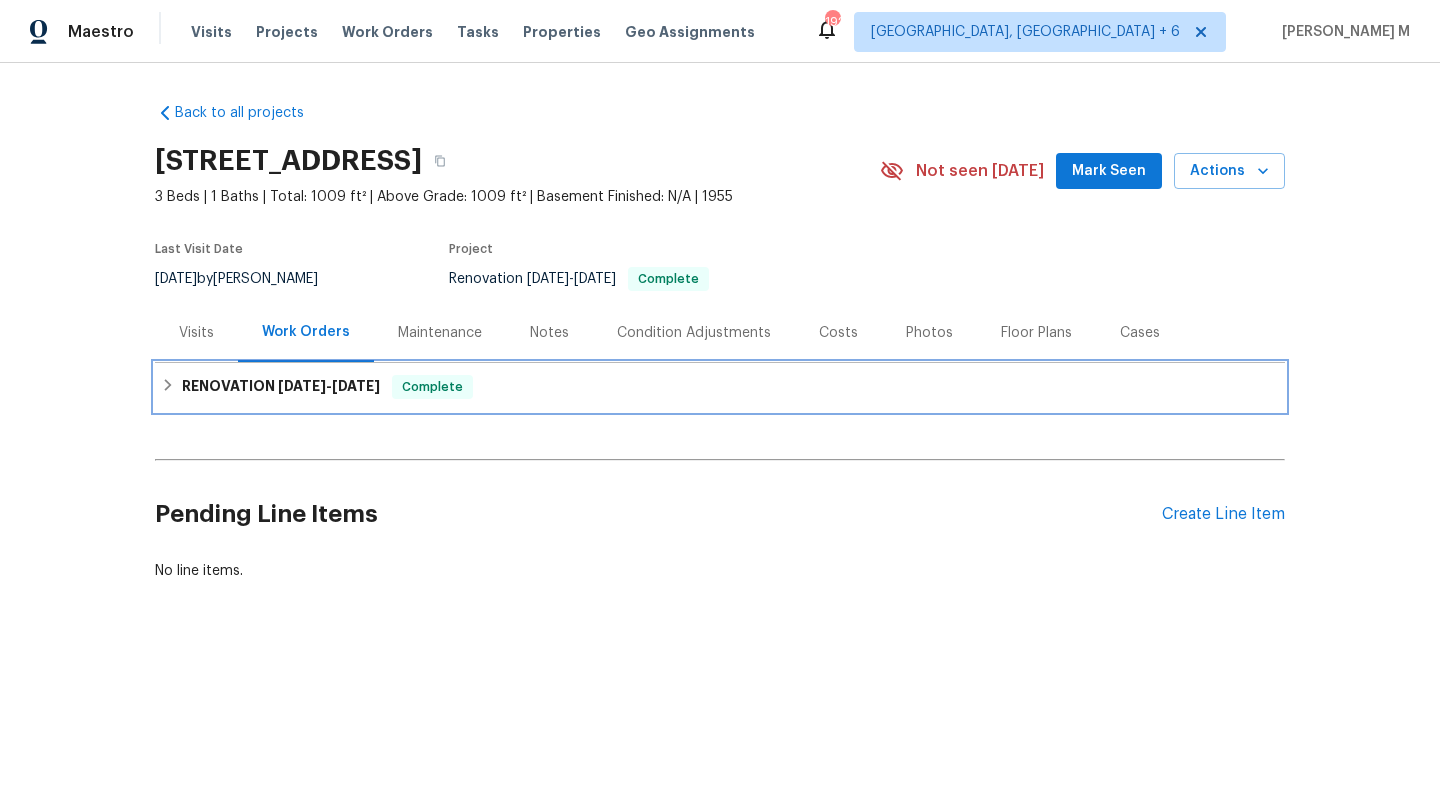 click on "4/2/25  -  4/17/25" at bounding box center [329, 386] 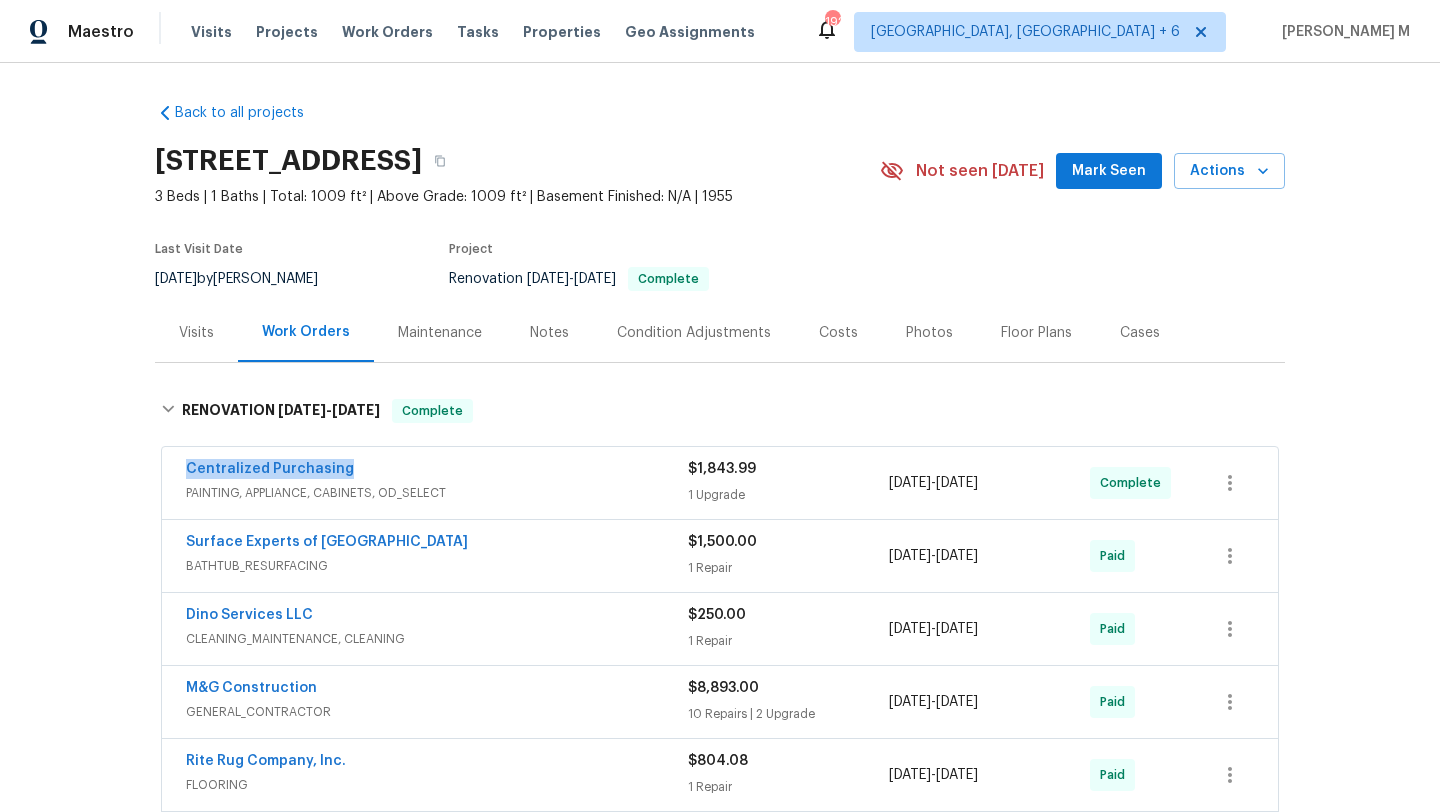 drag, startPoint x: 167, startPoint y: 464, endPoint x: 344, endPoint y: 466, distance: 177.01129 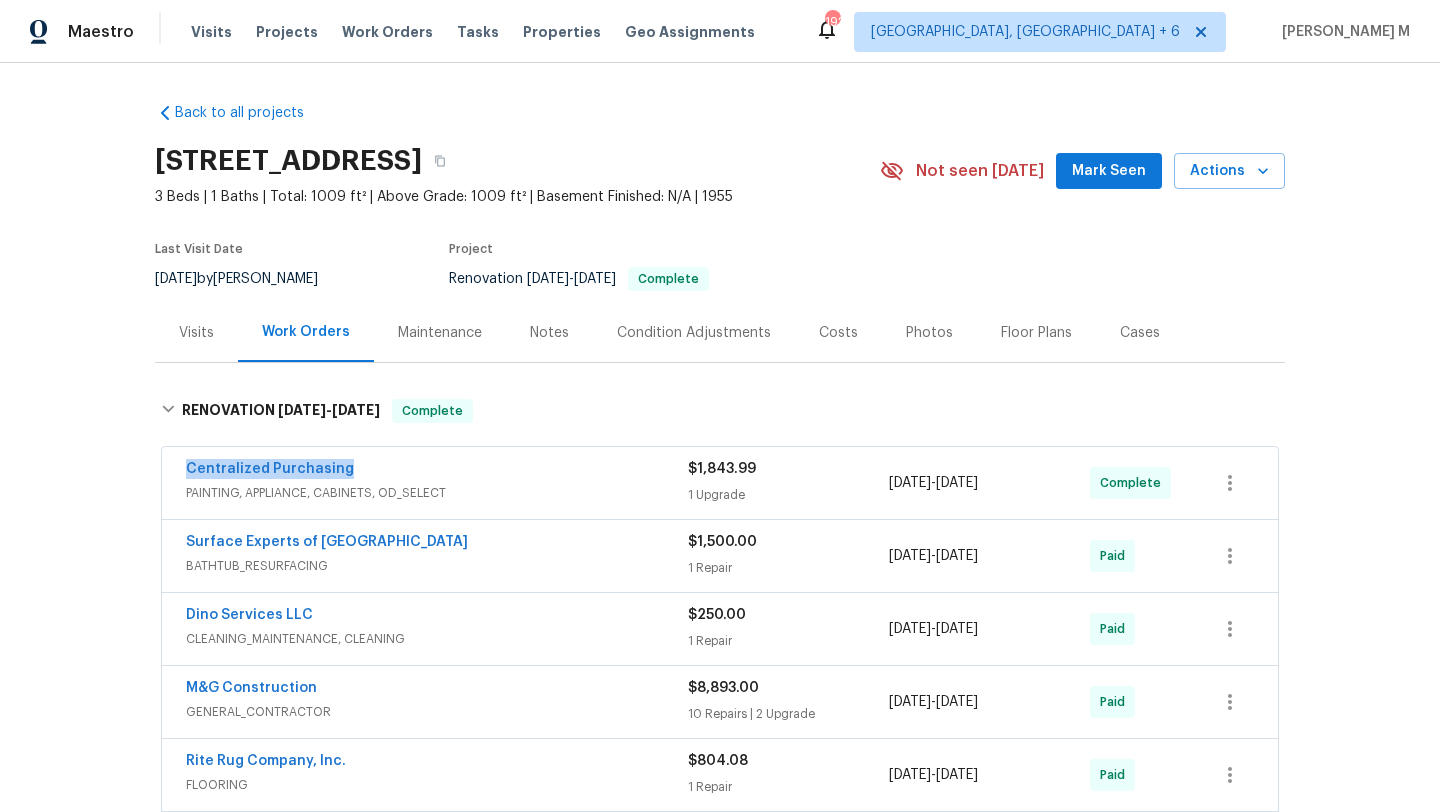 drag, startPoint x: 883, startPoint y: 485, endPoint x: 1009, endPoint y: 486, distance: 126.00397 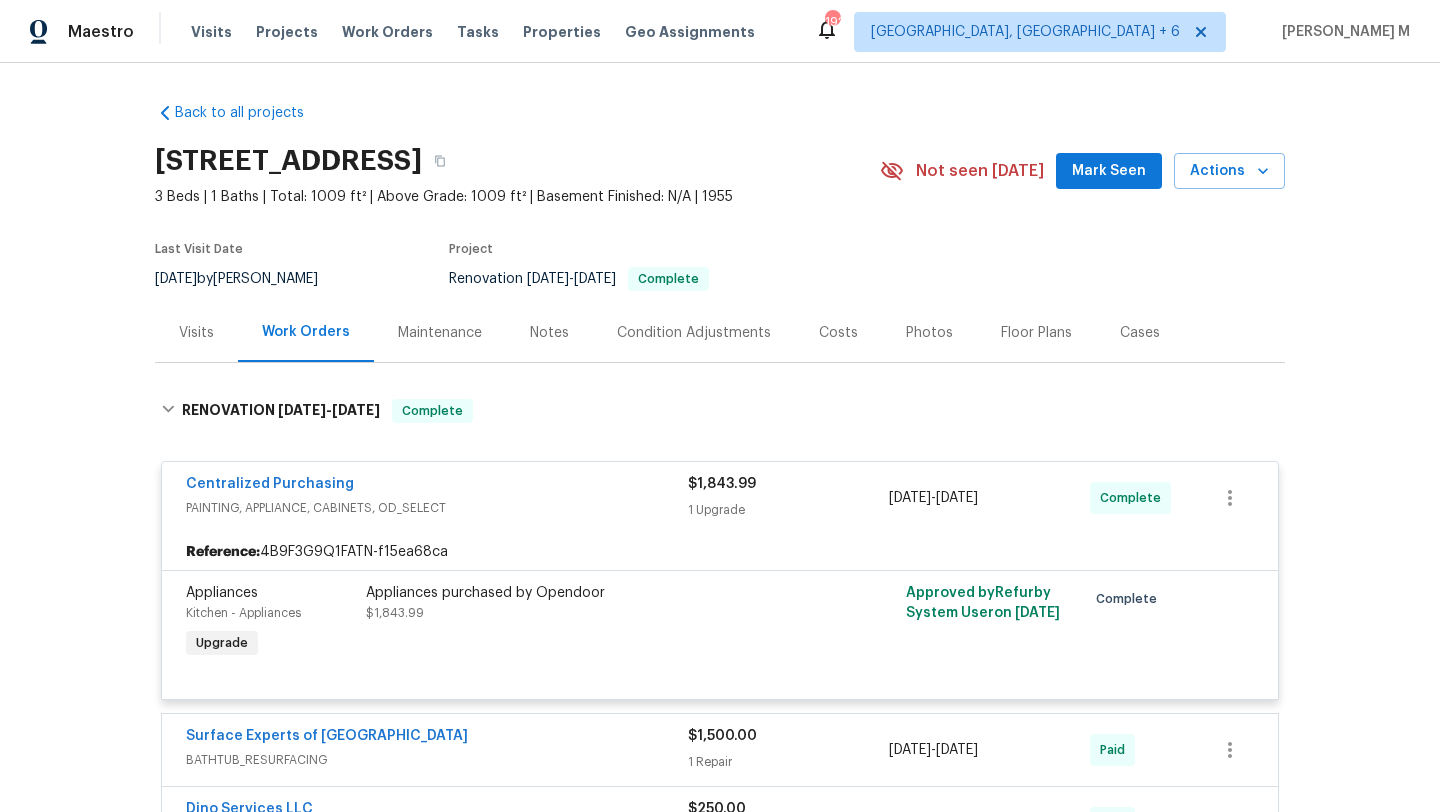 click on "Cases" at bounding box center [1140, 332] 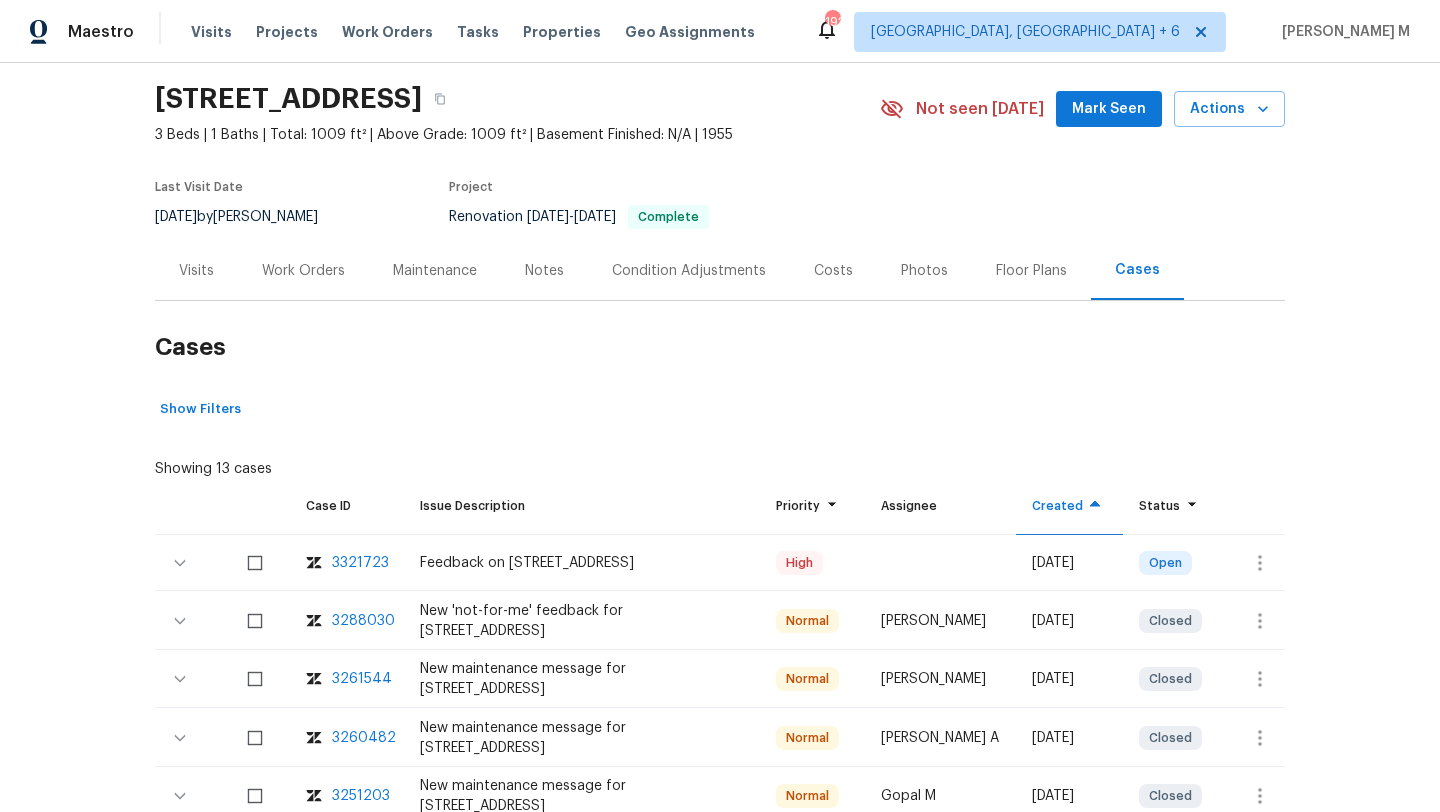 scroll, scrollTop: 93, scrollLeft: 0, axis: vertical 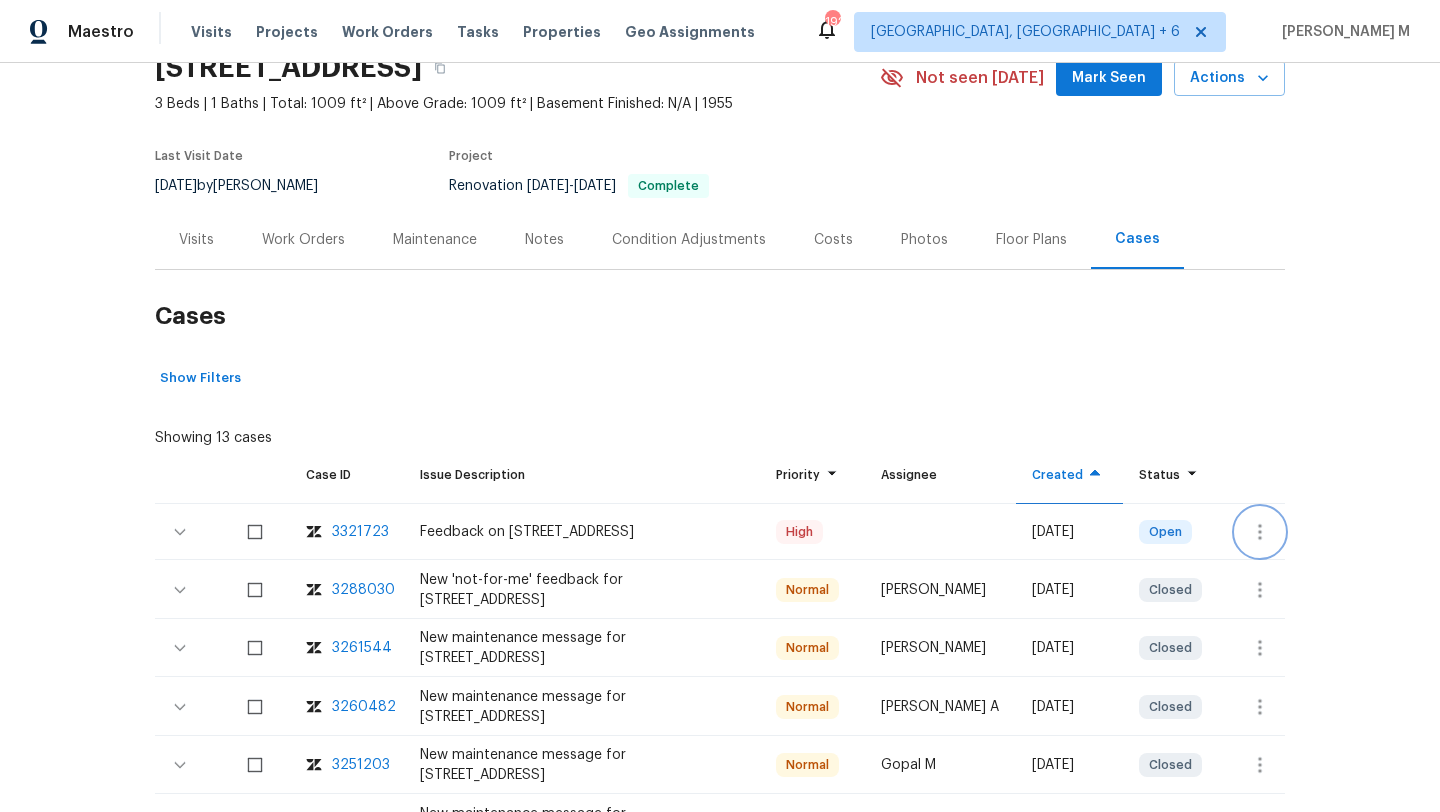 click 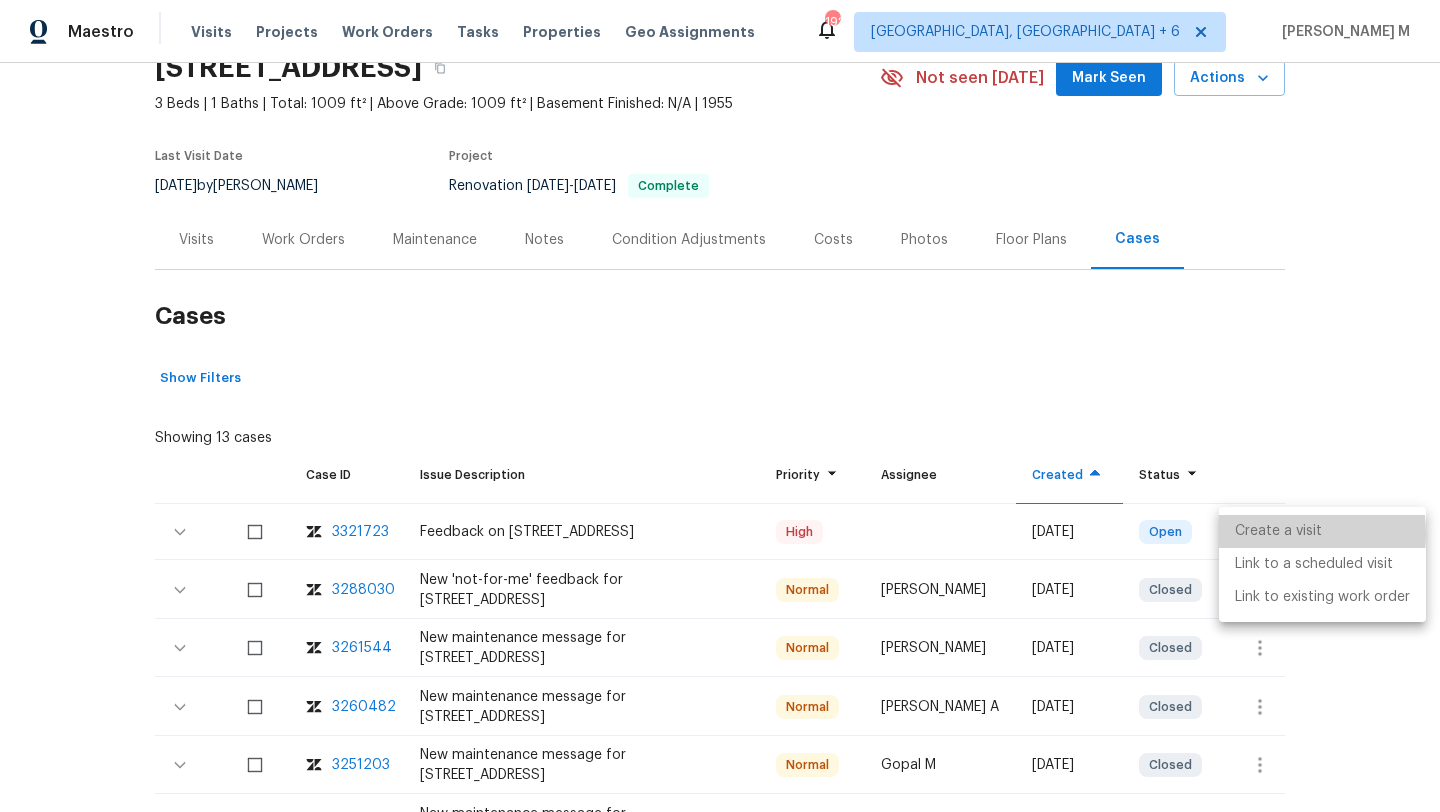 click on "Create a visit" at bounding box center [1322, 531] 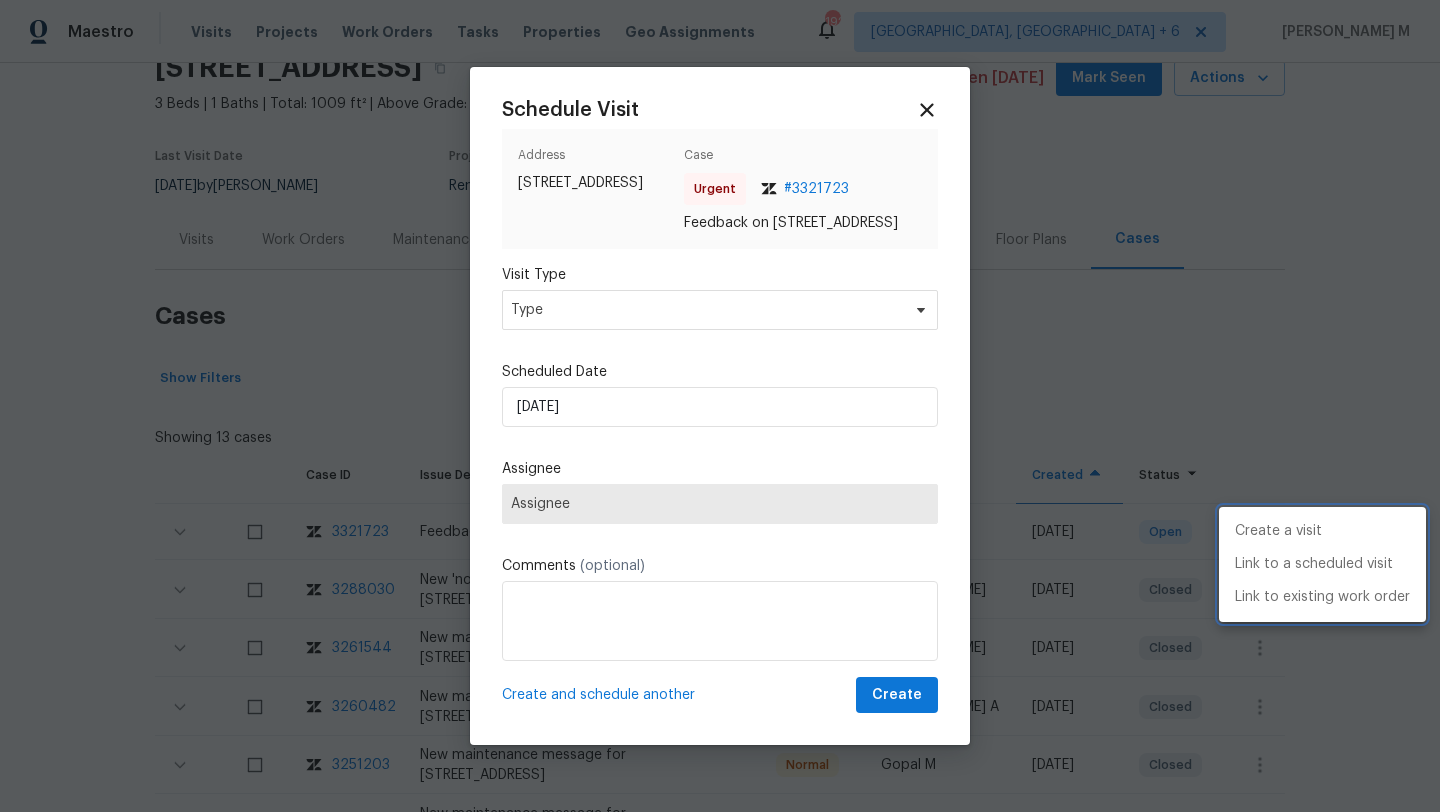 click at bounding box center [720, 406] 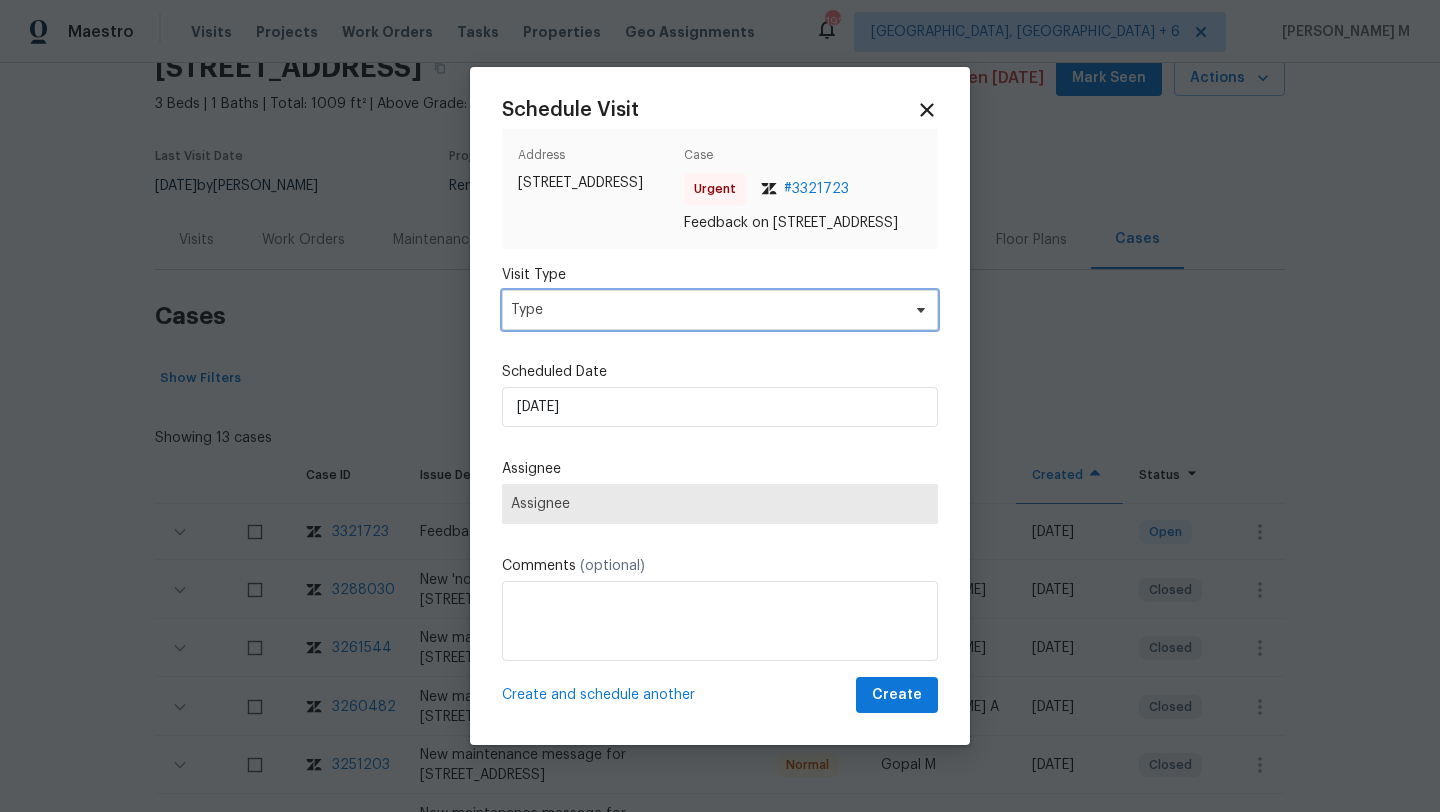 click on "Type" at bounding box center (705, 310) 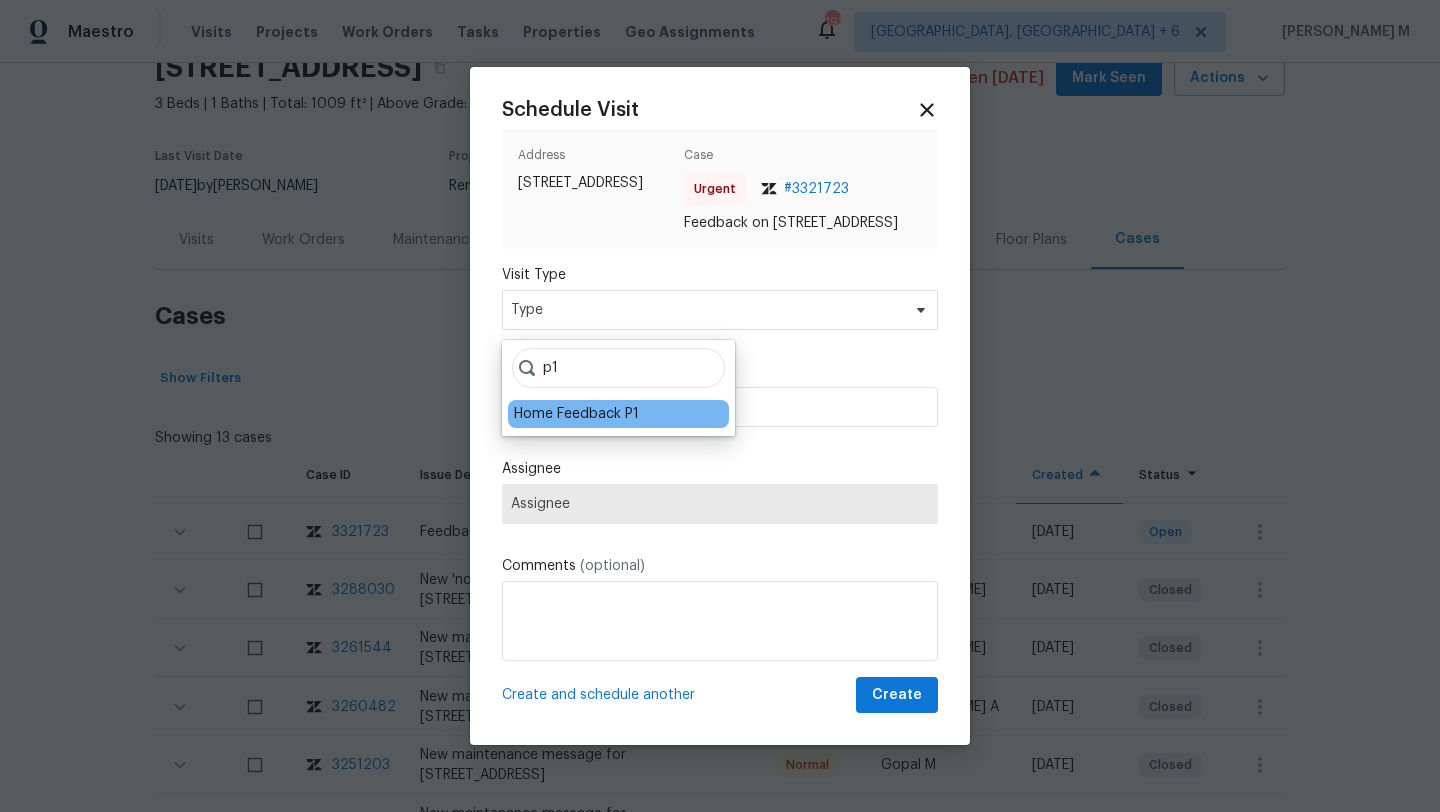 type on "p1" 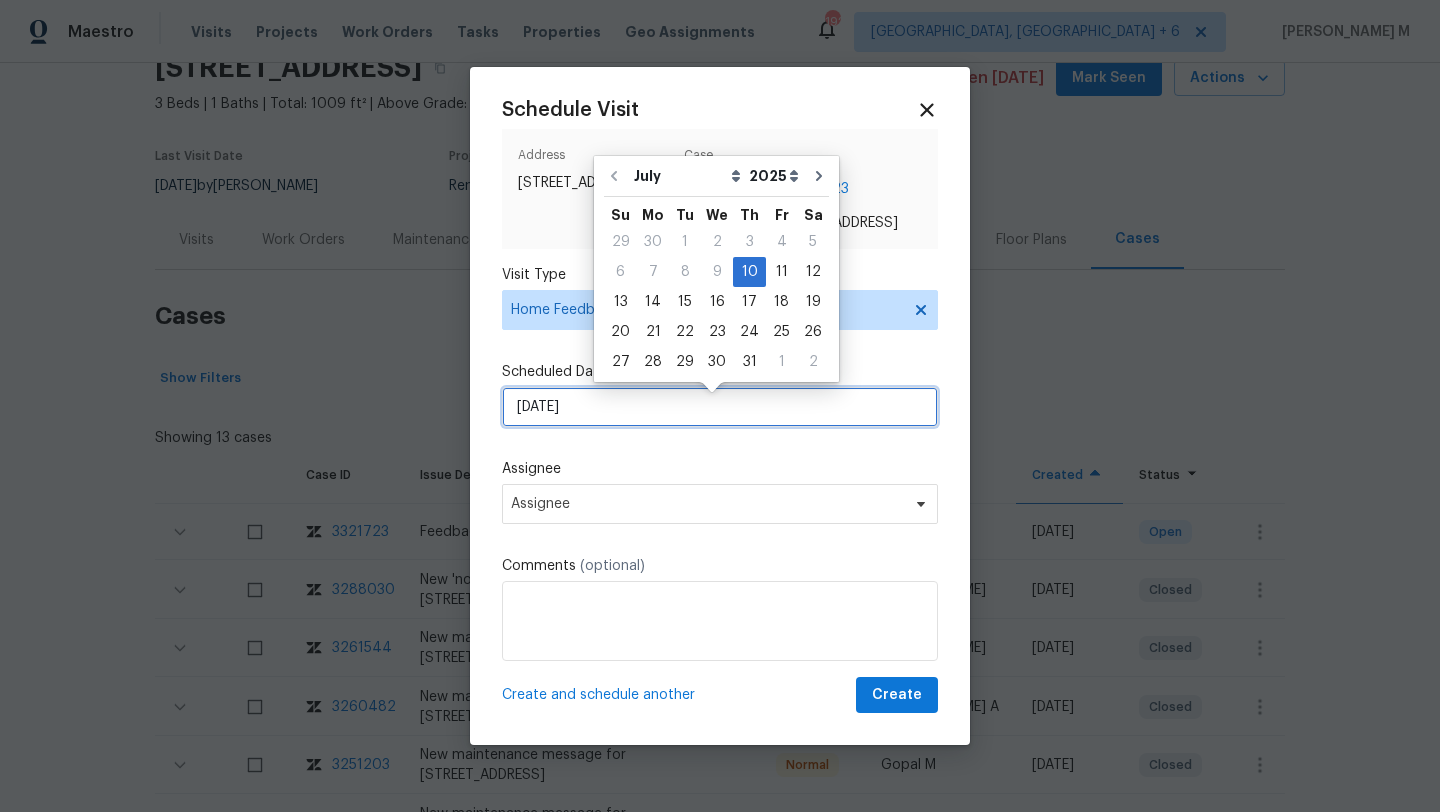 click on "10/07/2025" at bounding box center [720, 407] 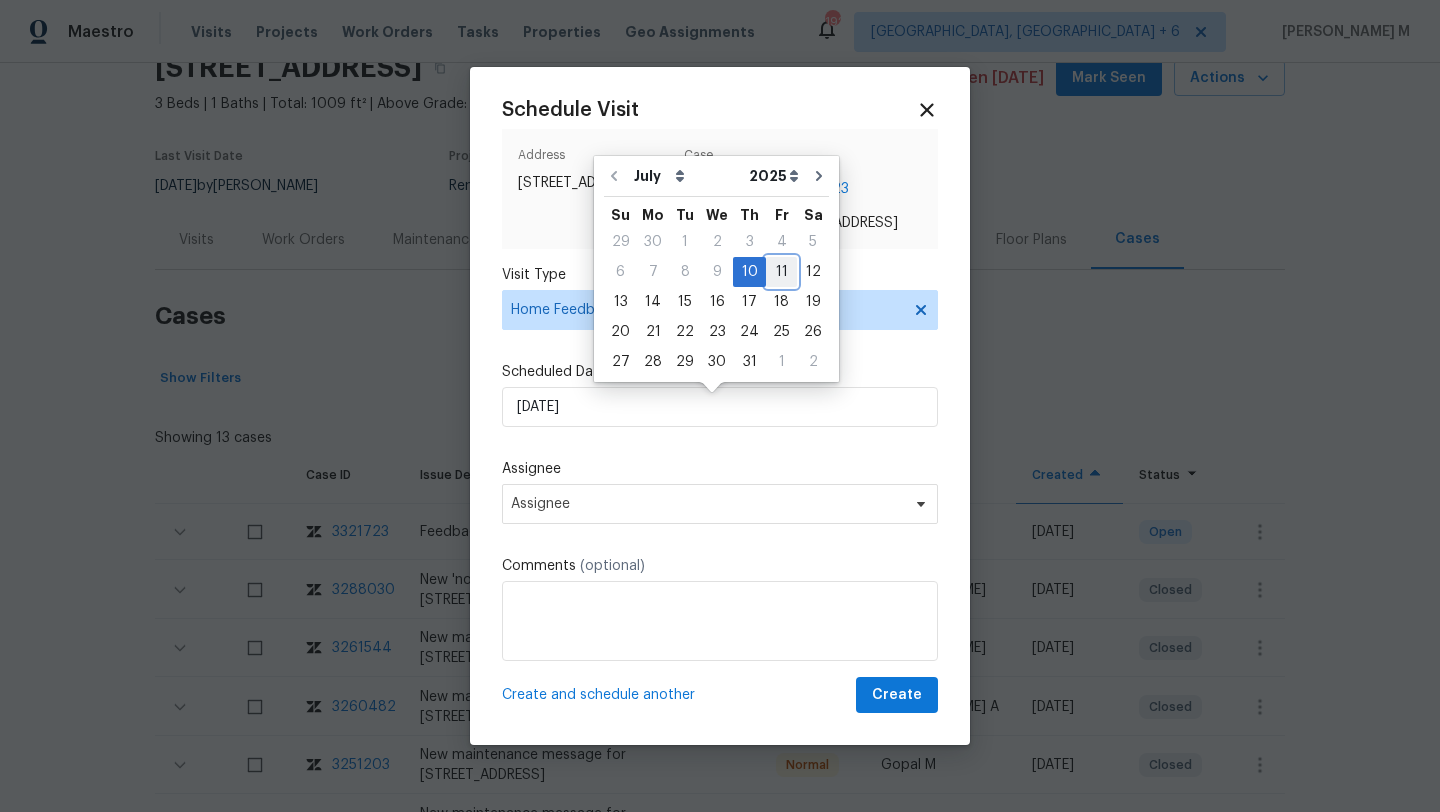 click on "11" at bounding box center [781, 272] 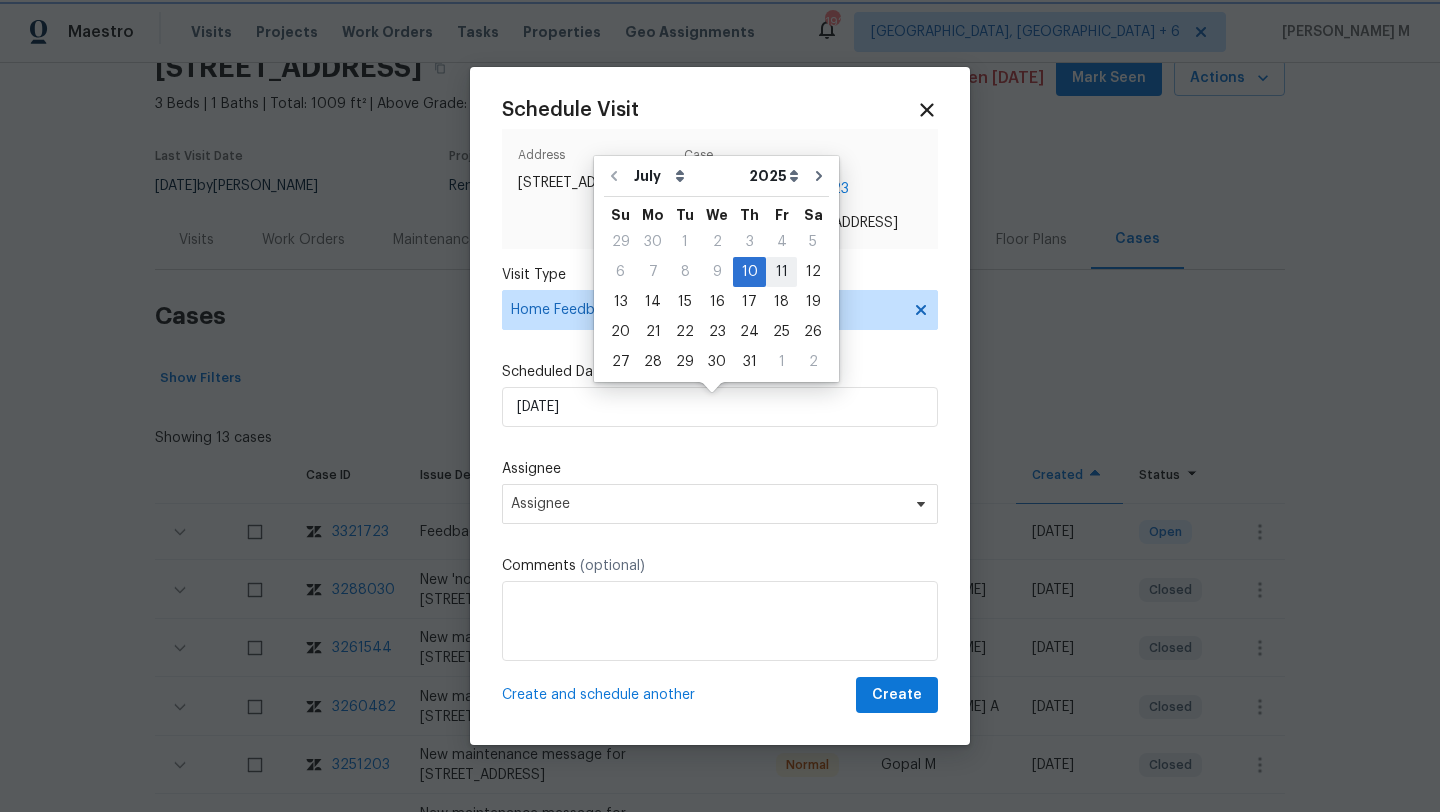type on "11/07/2025" 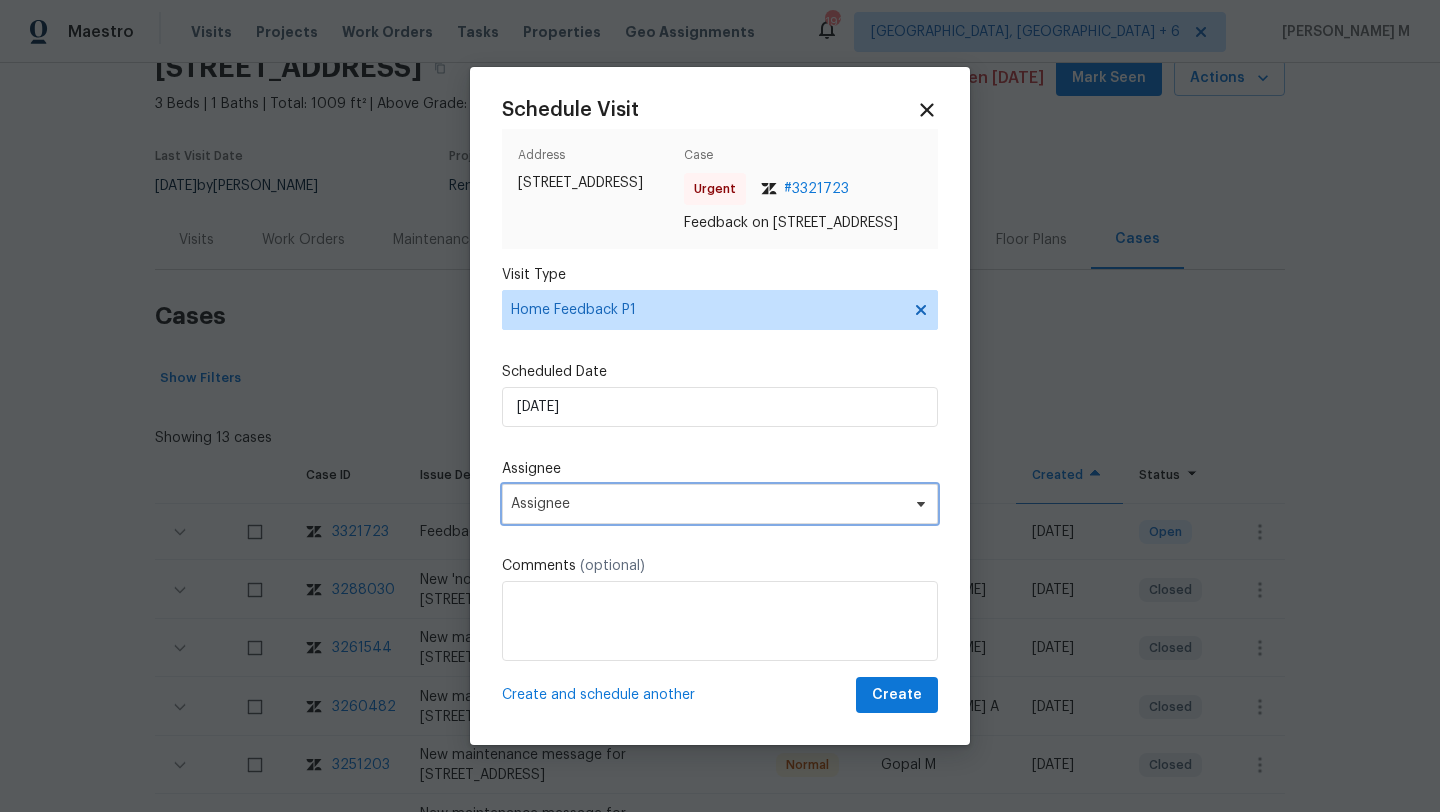 click on "Assignee" at bounding box center [707, 504] 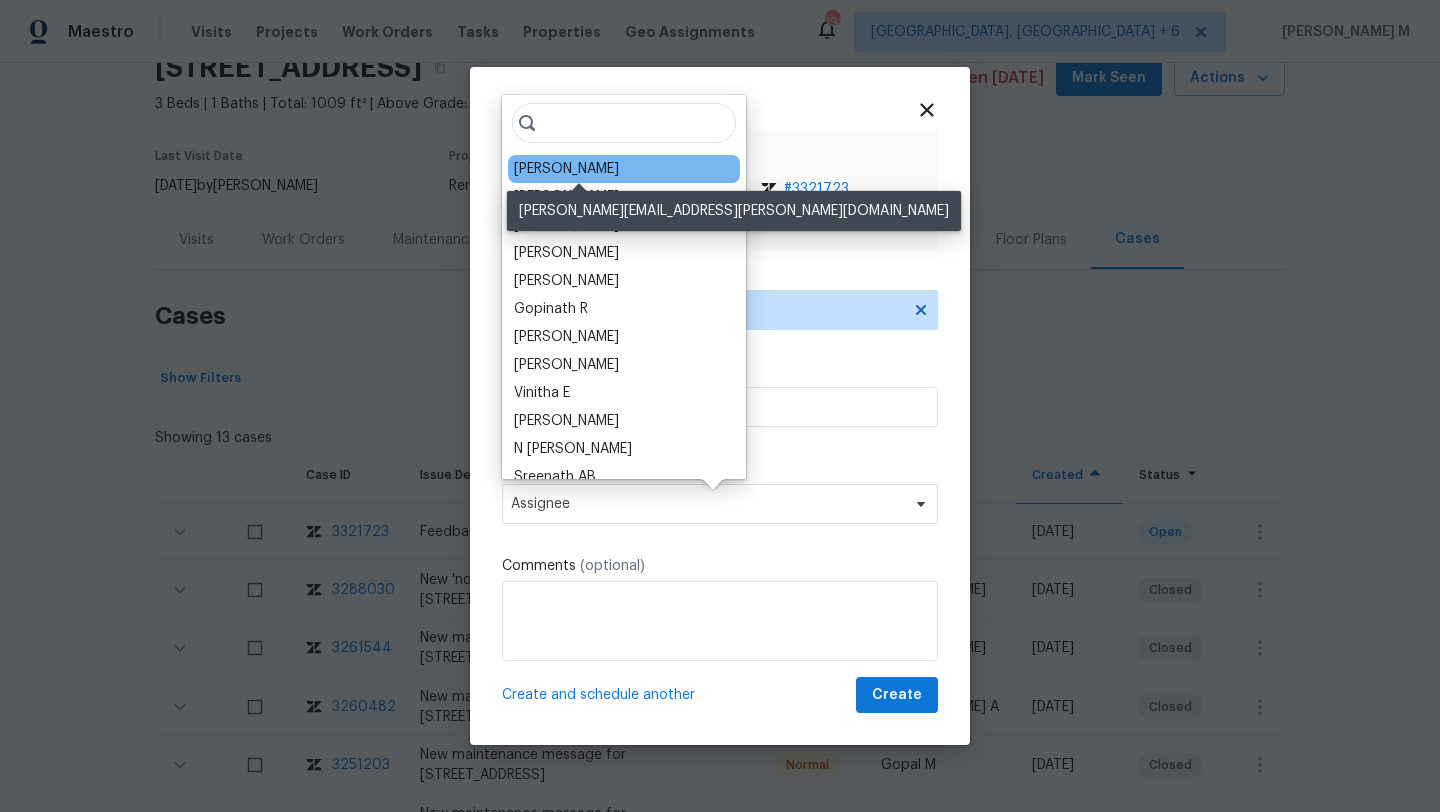 click on "Christopher Neilson" at bounding box center [566, 169] 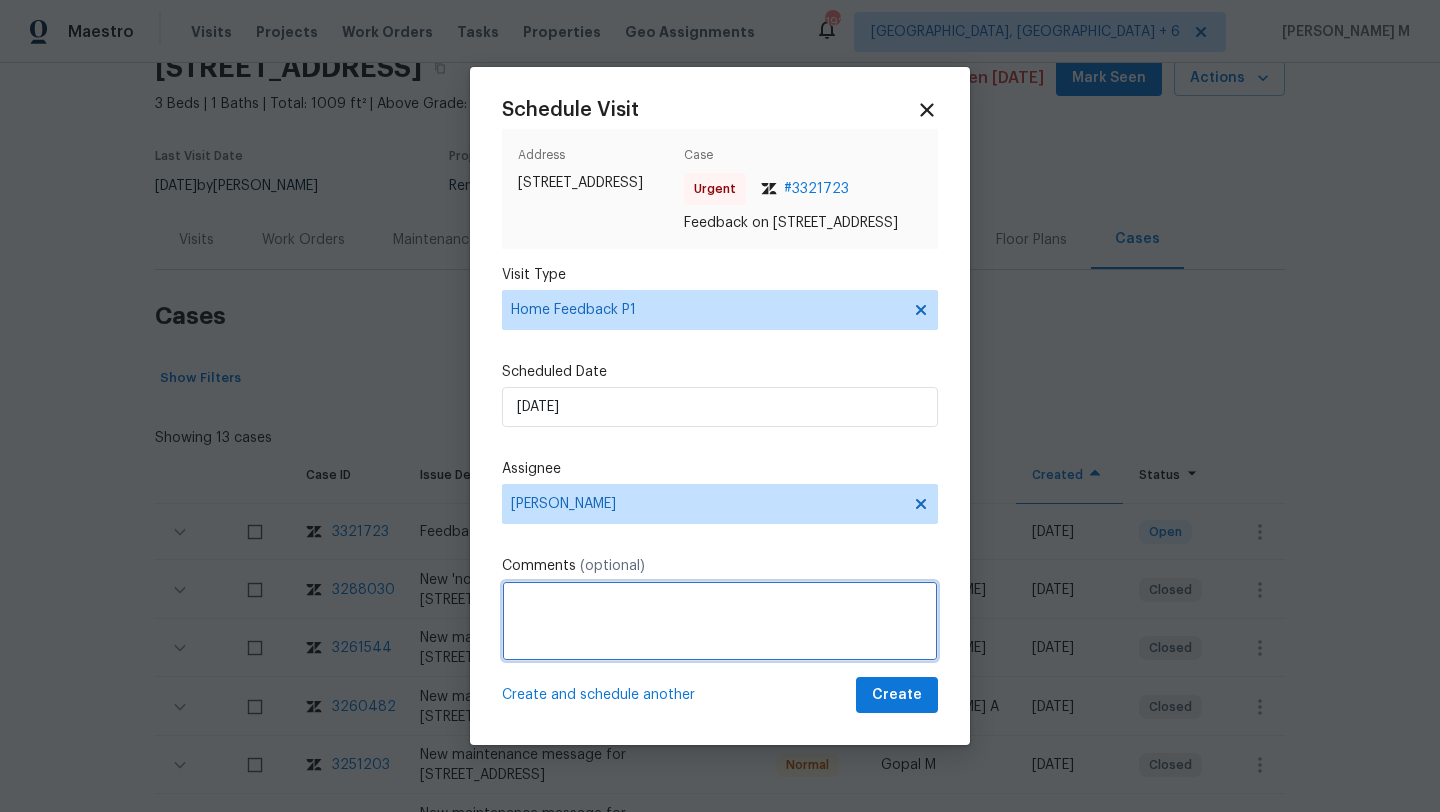 click at bounding box center (720, 621) 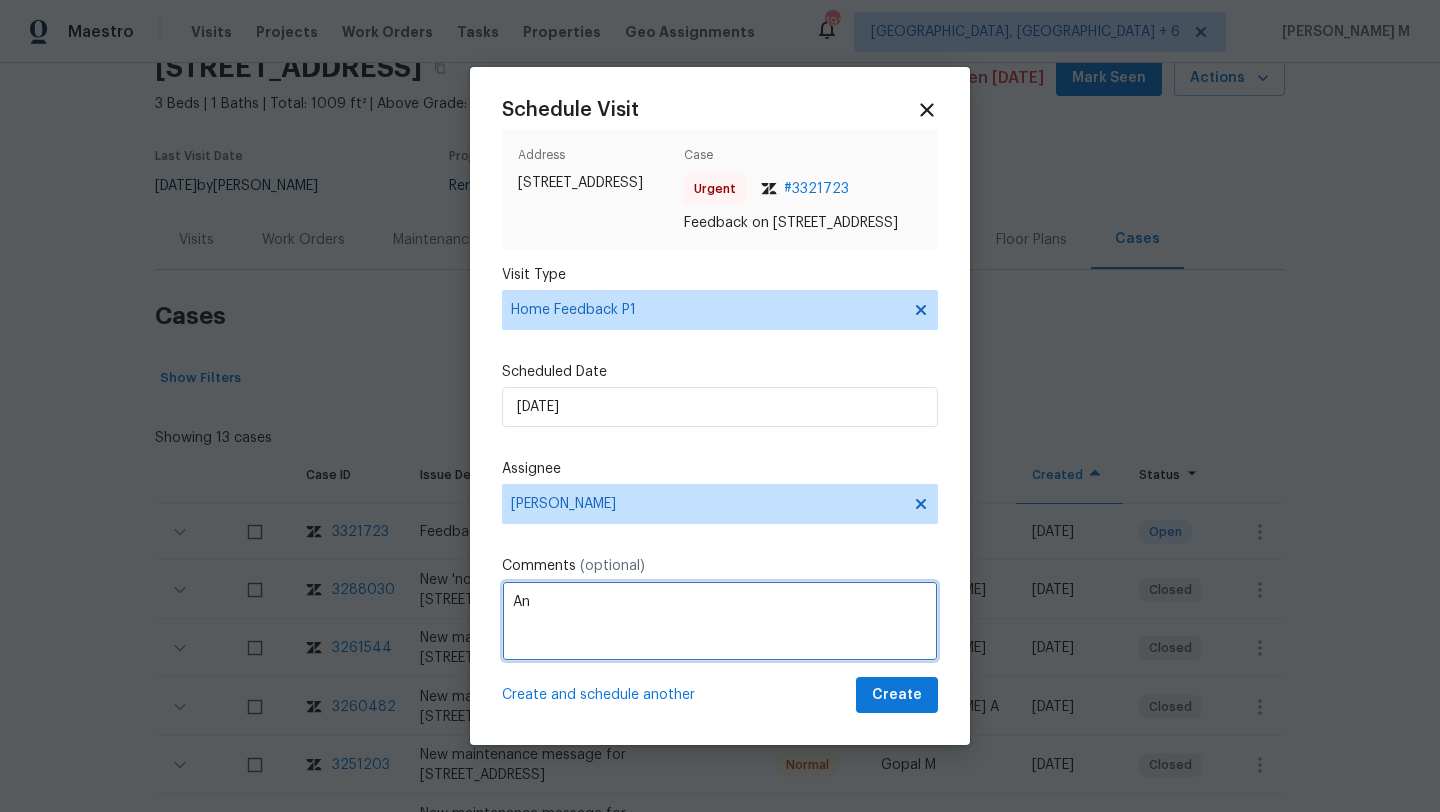 type on "A" 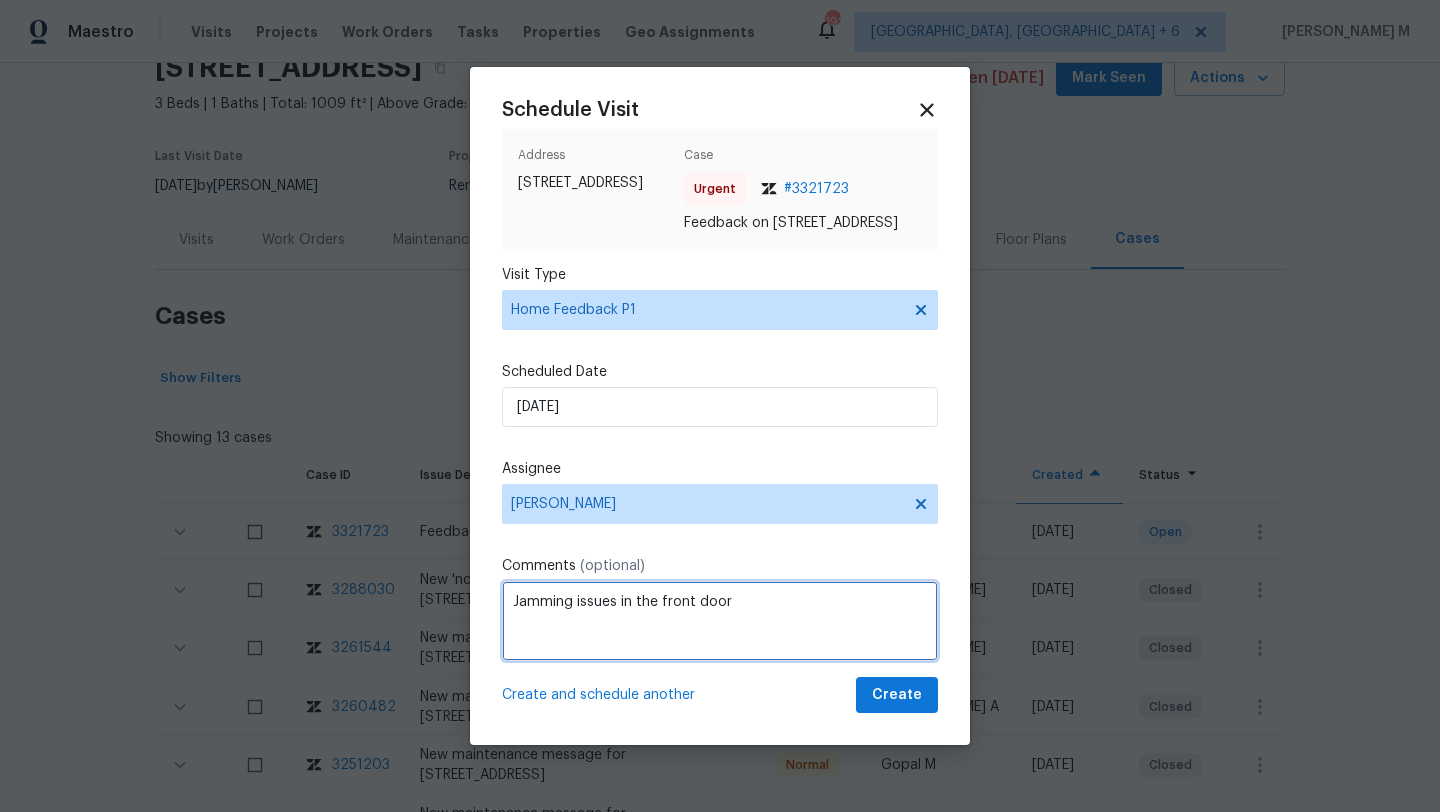 paste on "Agent states door is jammed and unable to get in" 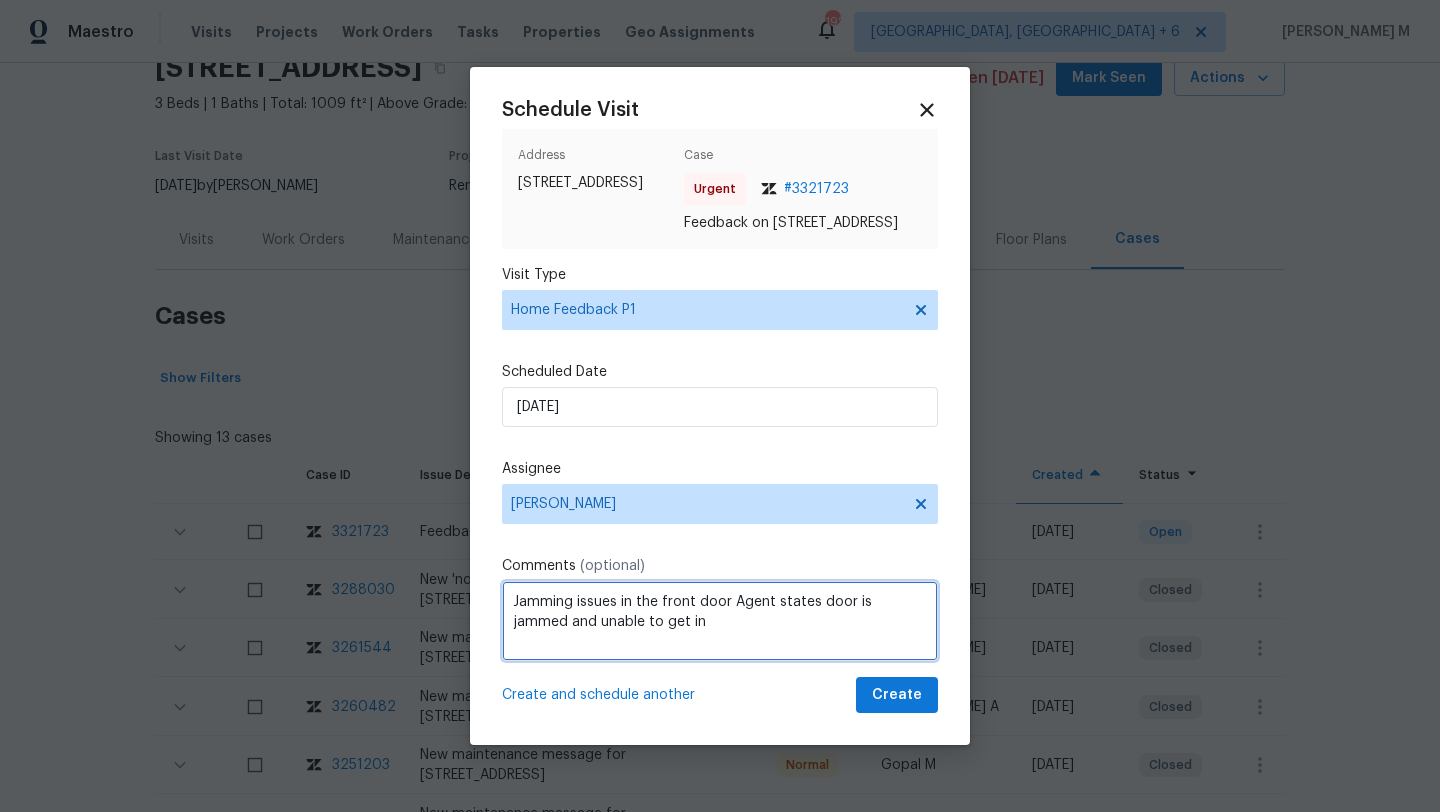 click on "Jamming issues in the front door Agent states door is jammed and unable to get in" at bounding box center (720, 621) 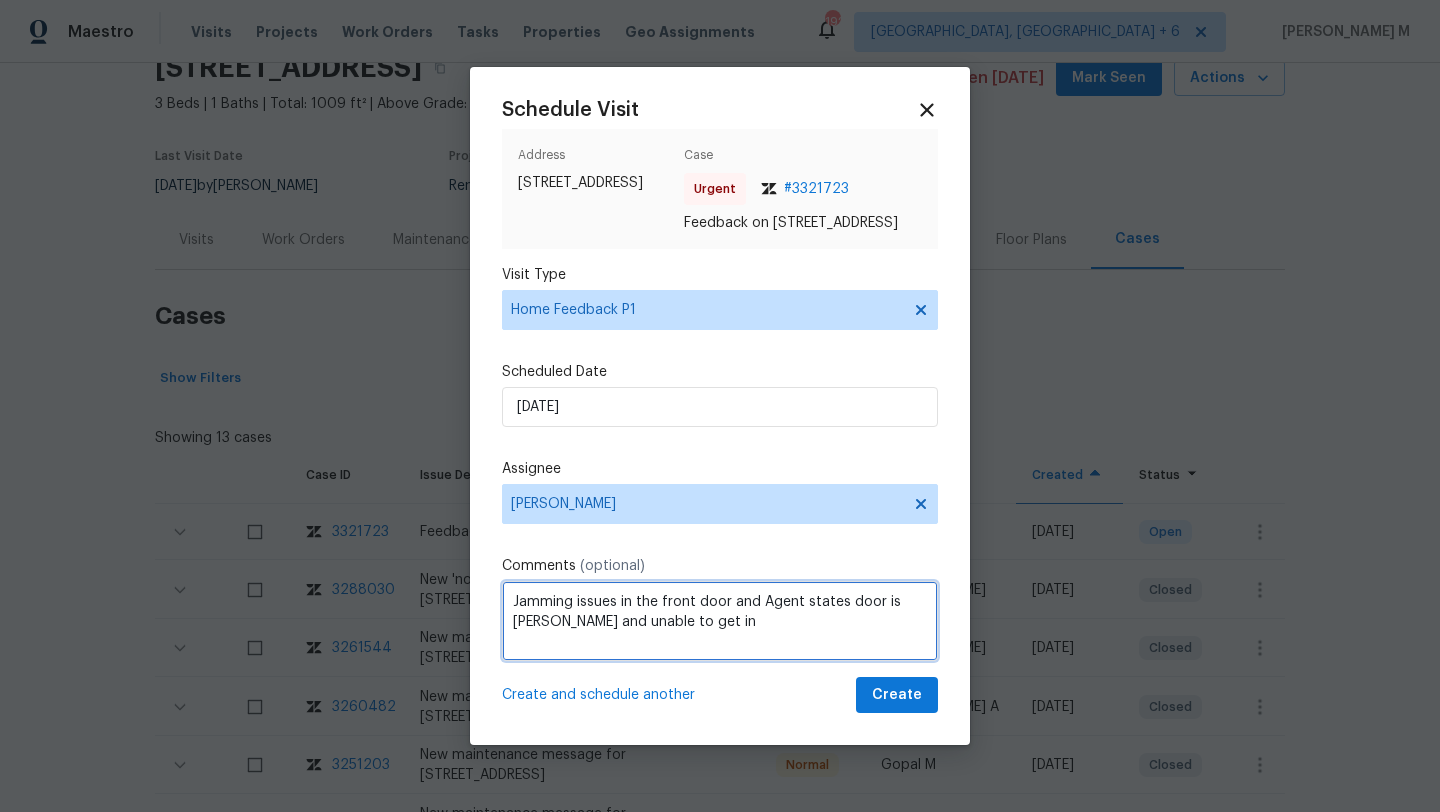 click on "Jamming issues in the front door and Agent states door is jammed and unable to get in" at bounding box center [720, 621] 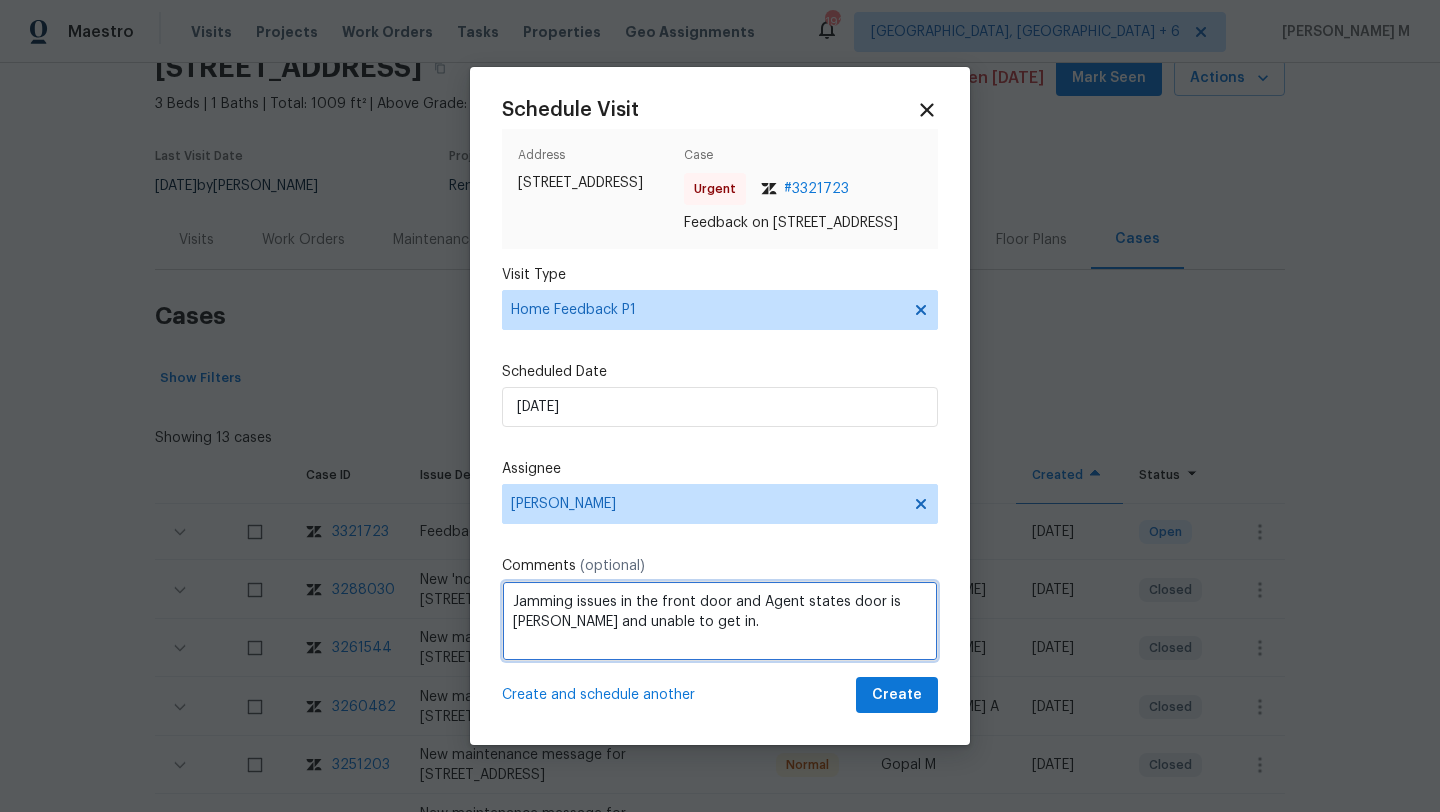 paste on "Kindly complete the visit and update if any WO needs to be created. Thank you" 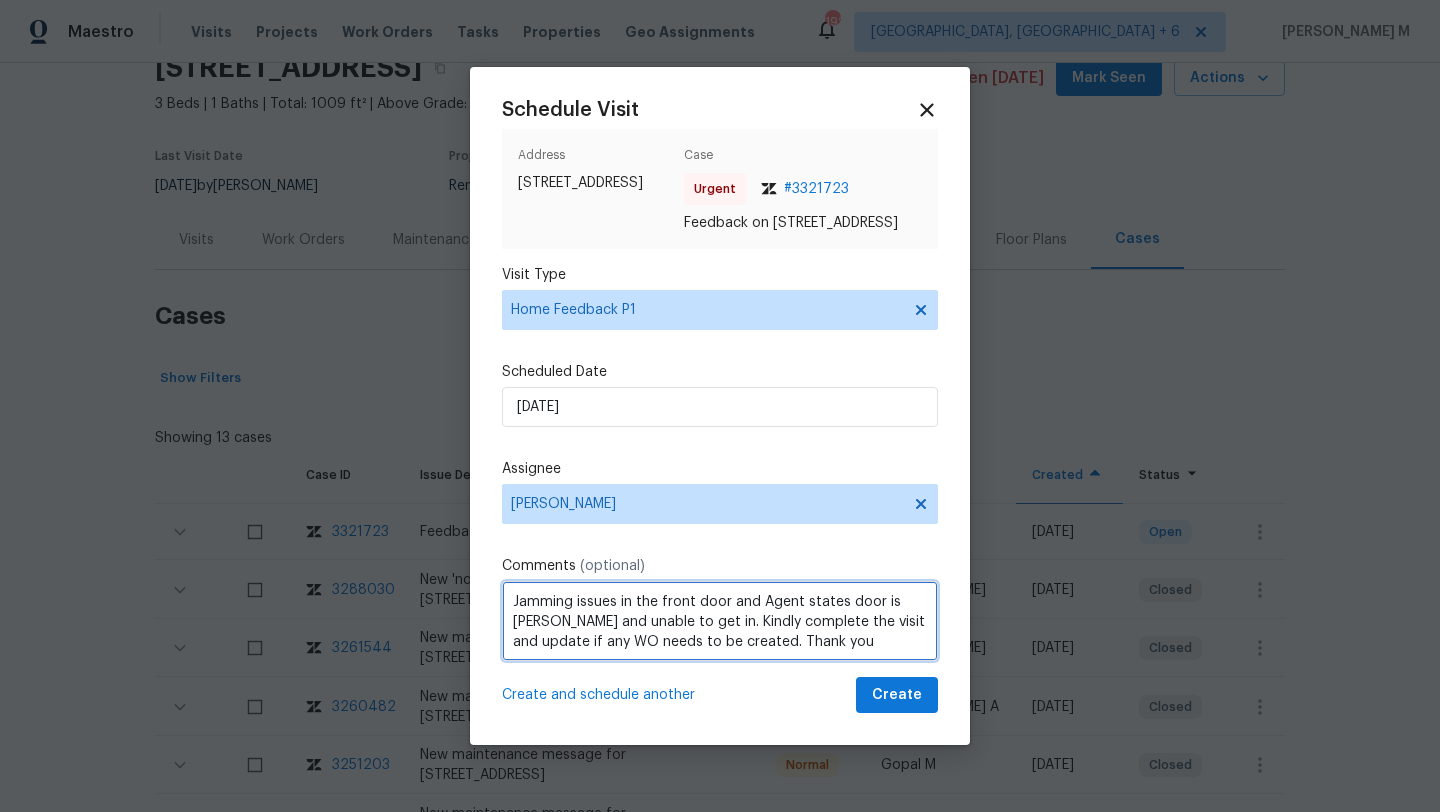 type on "Jamming issues in the front door and Agent states door is jammed and unable to get in. Kindly complete the visit and update if any WO needs to be created. Thank you" 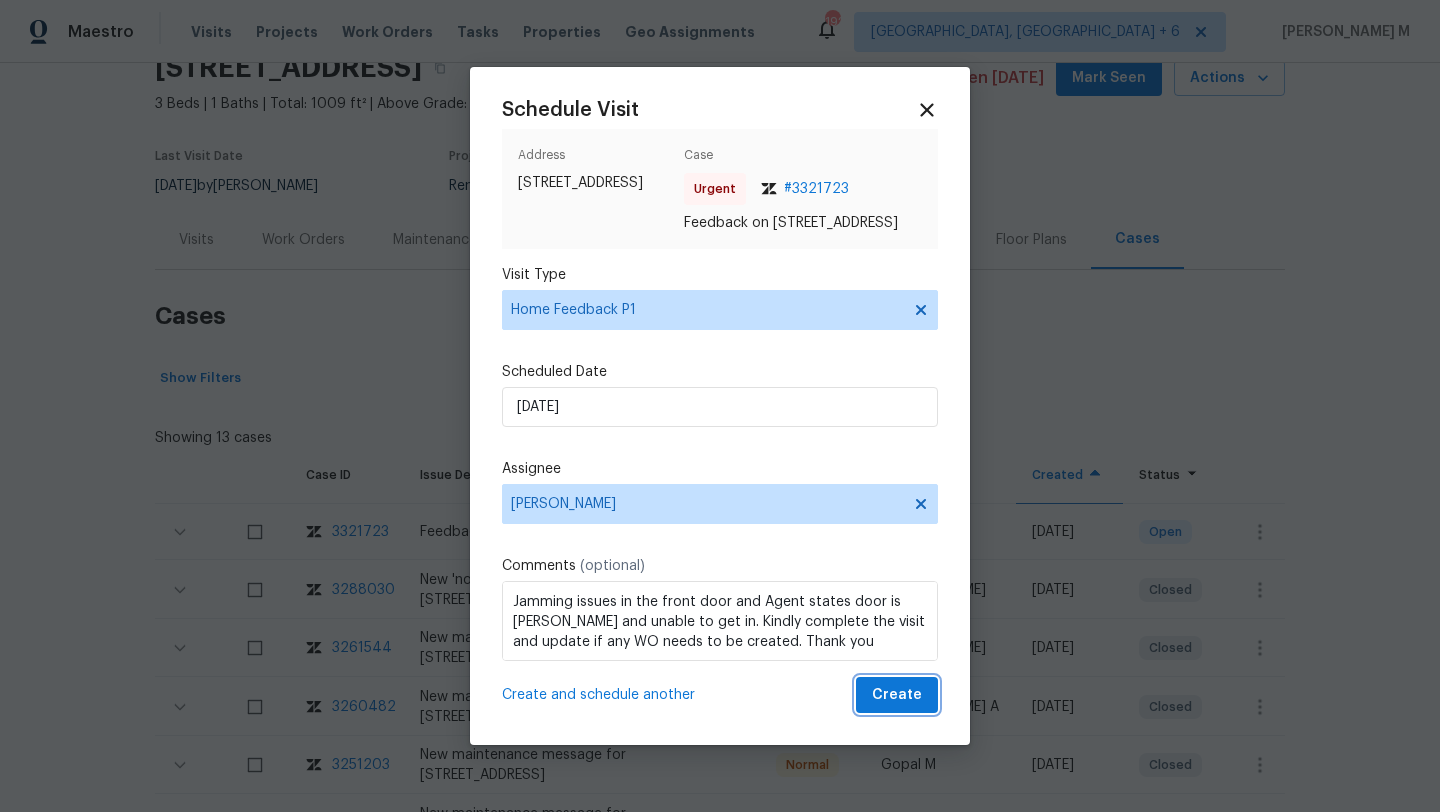 click on "Create" at bounding box center [897, 695] 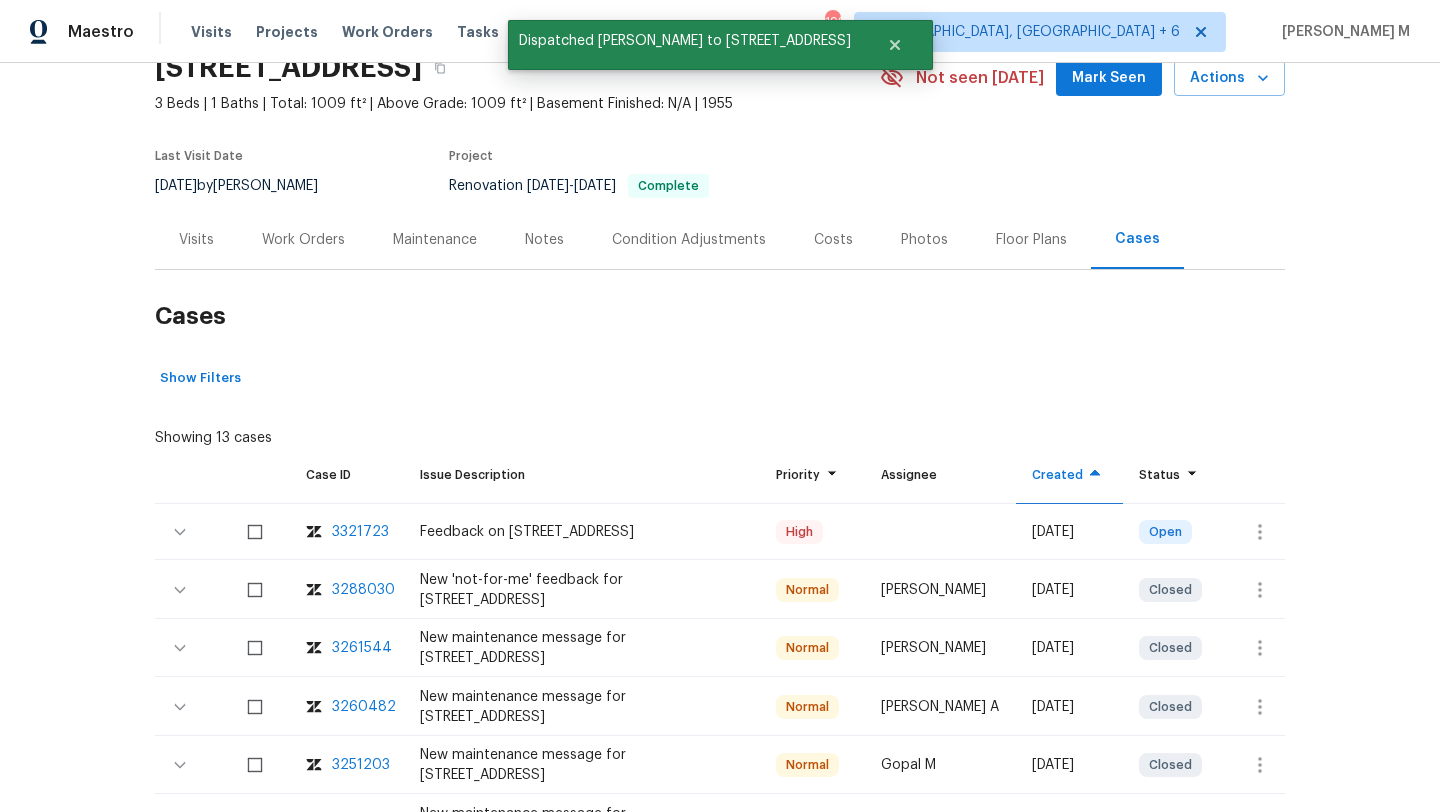 click on "Visits" at bounding box center (196, 239) 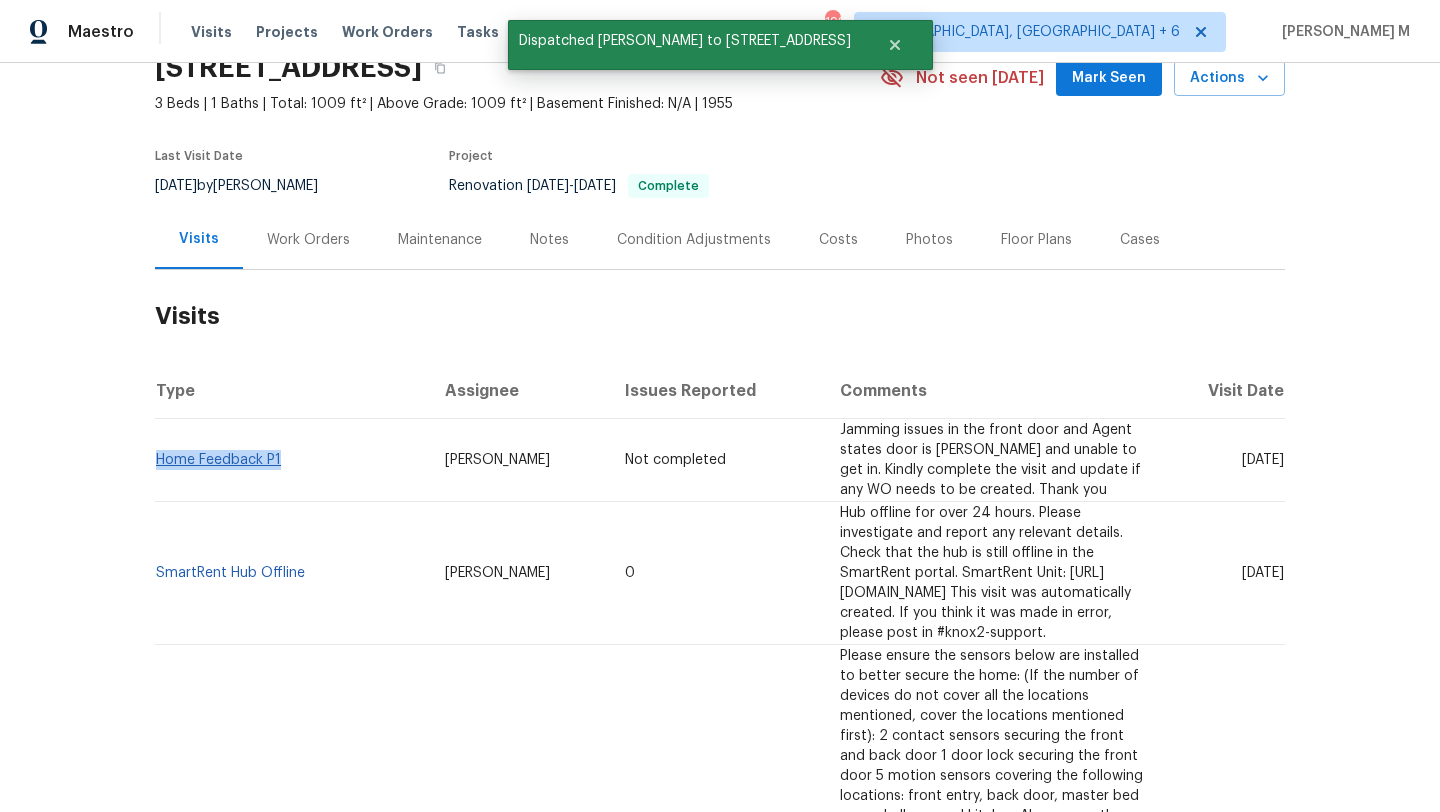 drag, startPoint x: 296, startPoint y: 451, endPoint x: 152, endPoint y: 447, distance: 144.05554 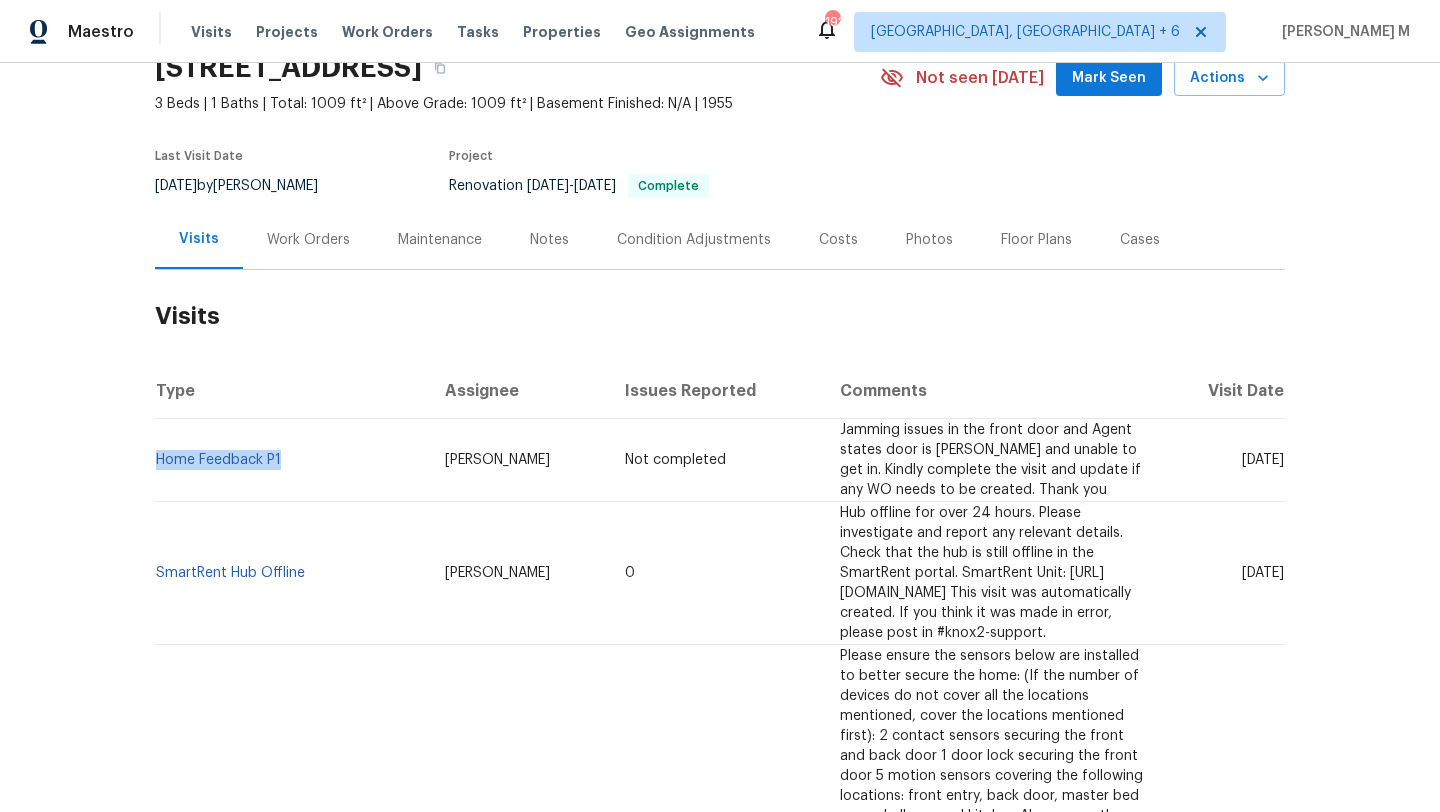 drag, startPoint x: 376, startPoint y: 447, endPoint x: 520, endPoint y: 447, distance: 144 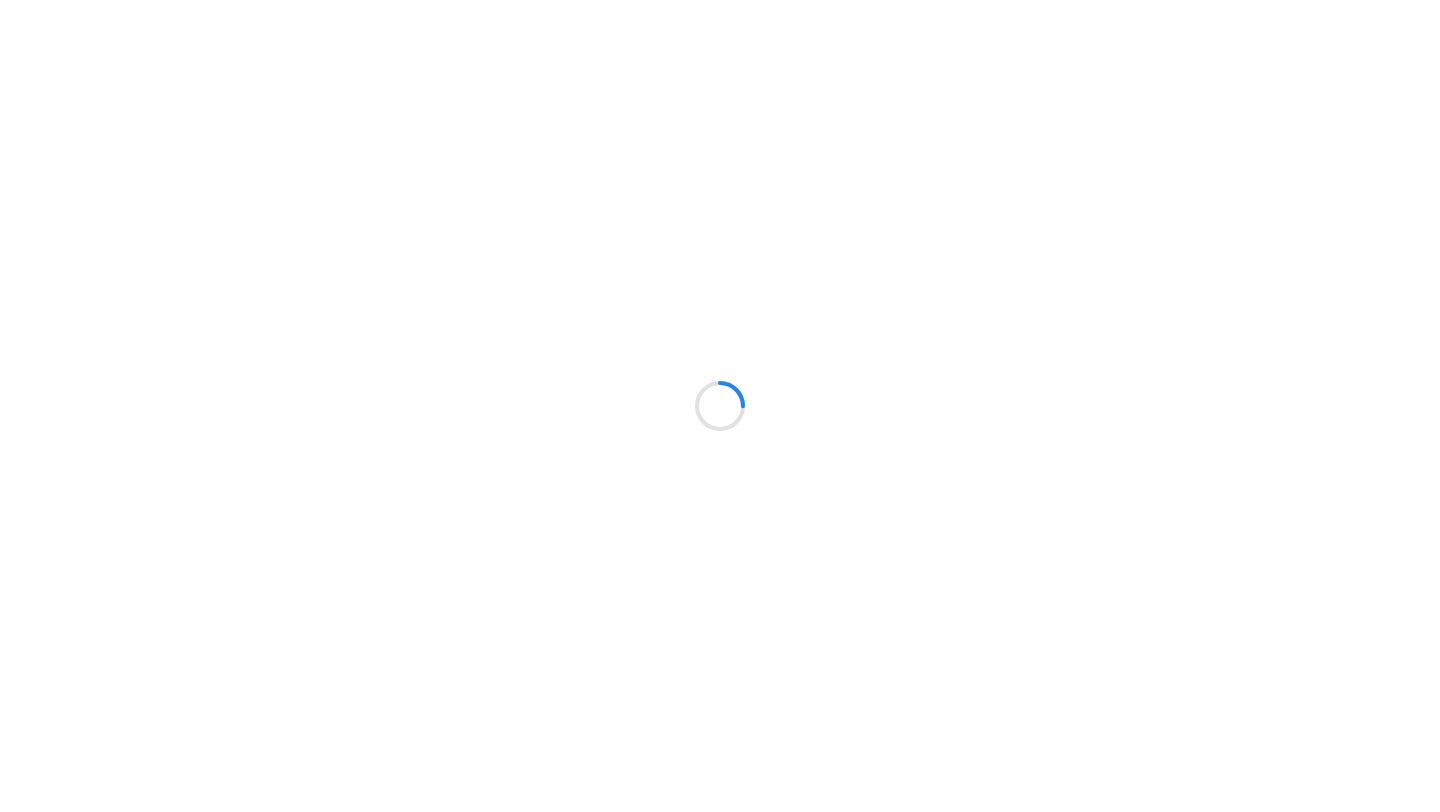 scroll, scrollTop: 0, scrollLeft: 0, axis: both 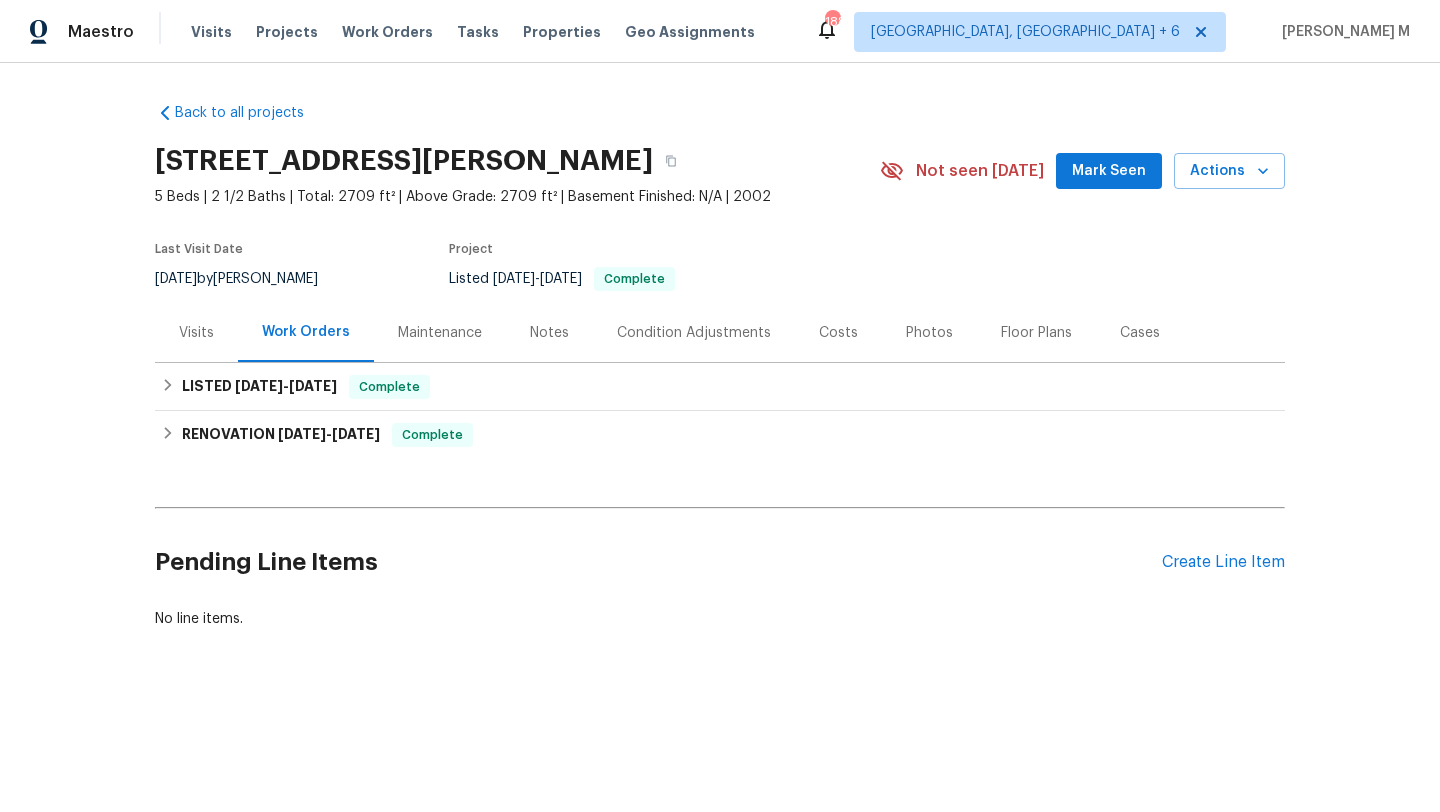 click on "Cases" at bounding box center (1140, 332) 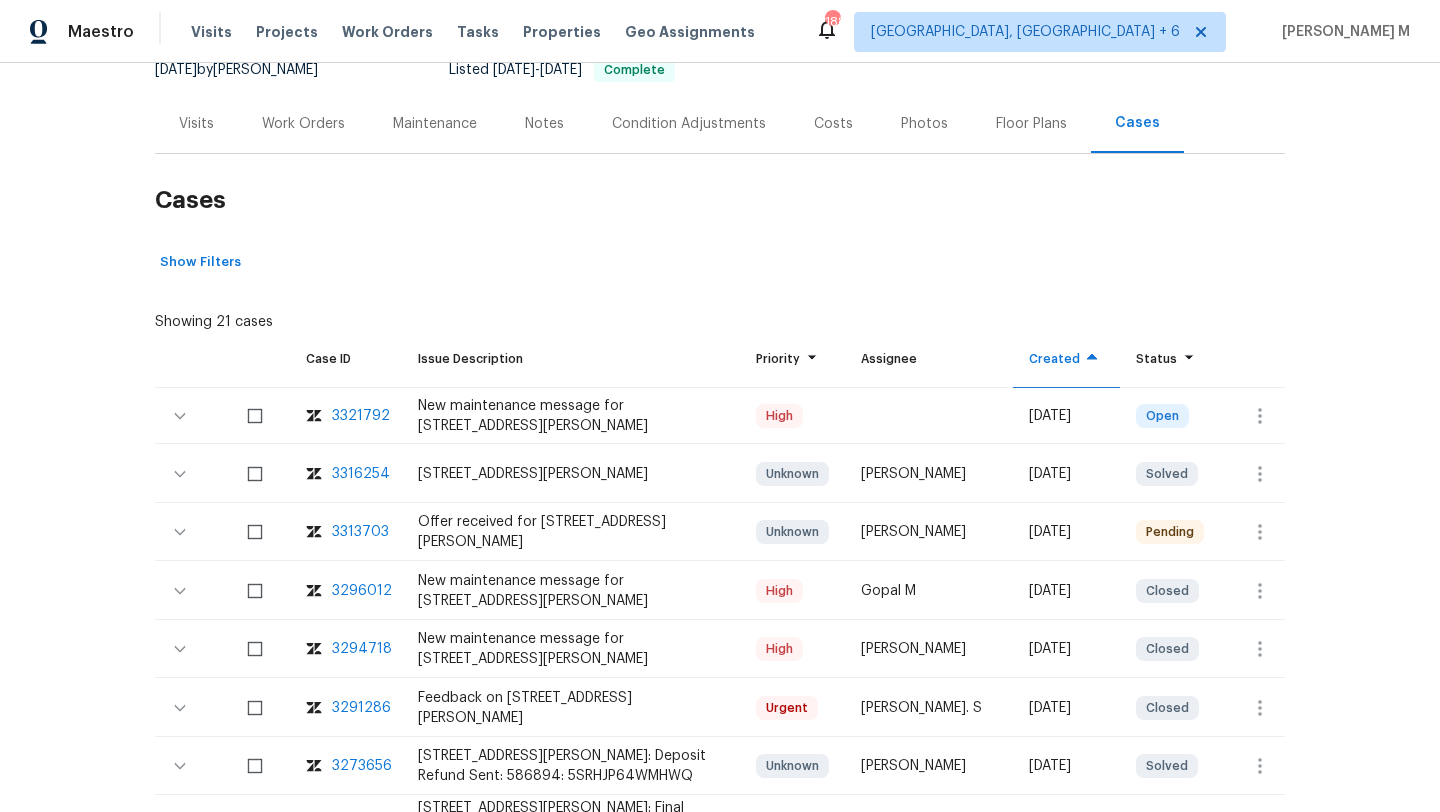 scroll, scrollTop: 212, scrollLeft: 0, axis: vertical 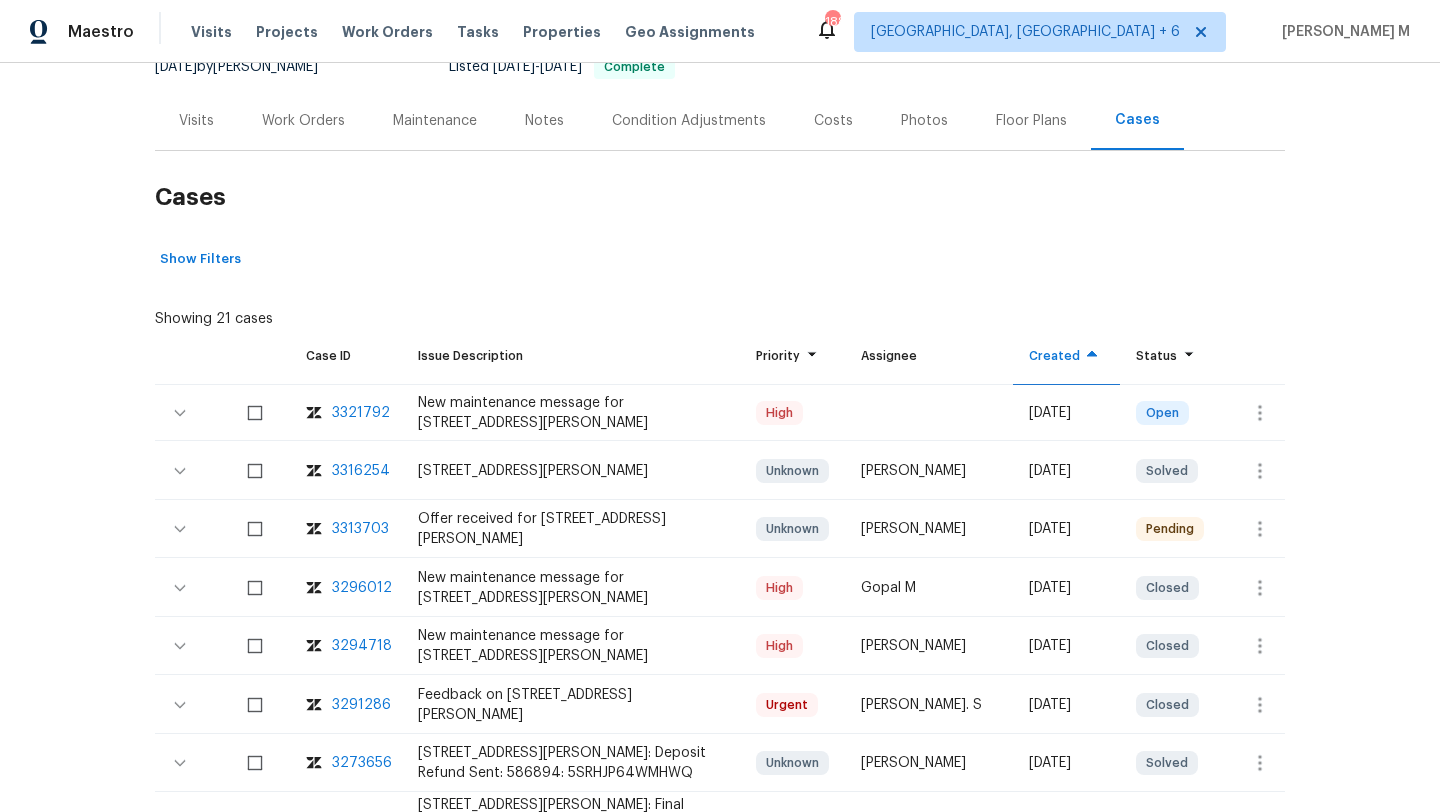 click on "3296012" at bounding box center [362, 588] 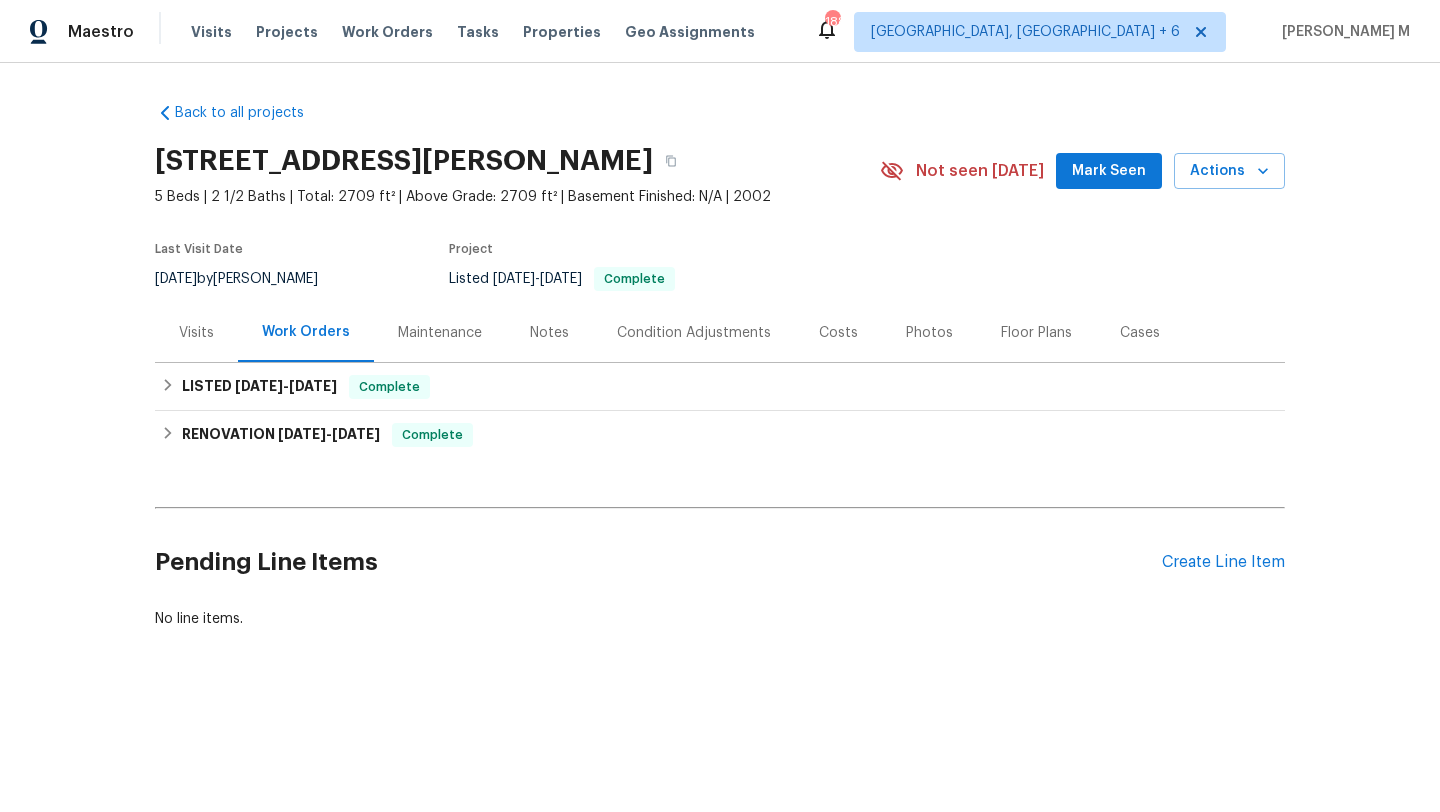 scroll, scrollTop: 0, scrollLeft: 0, axis: both 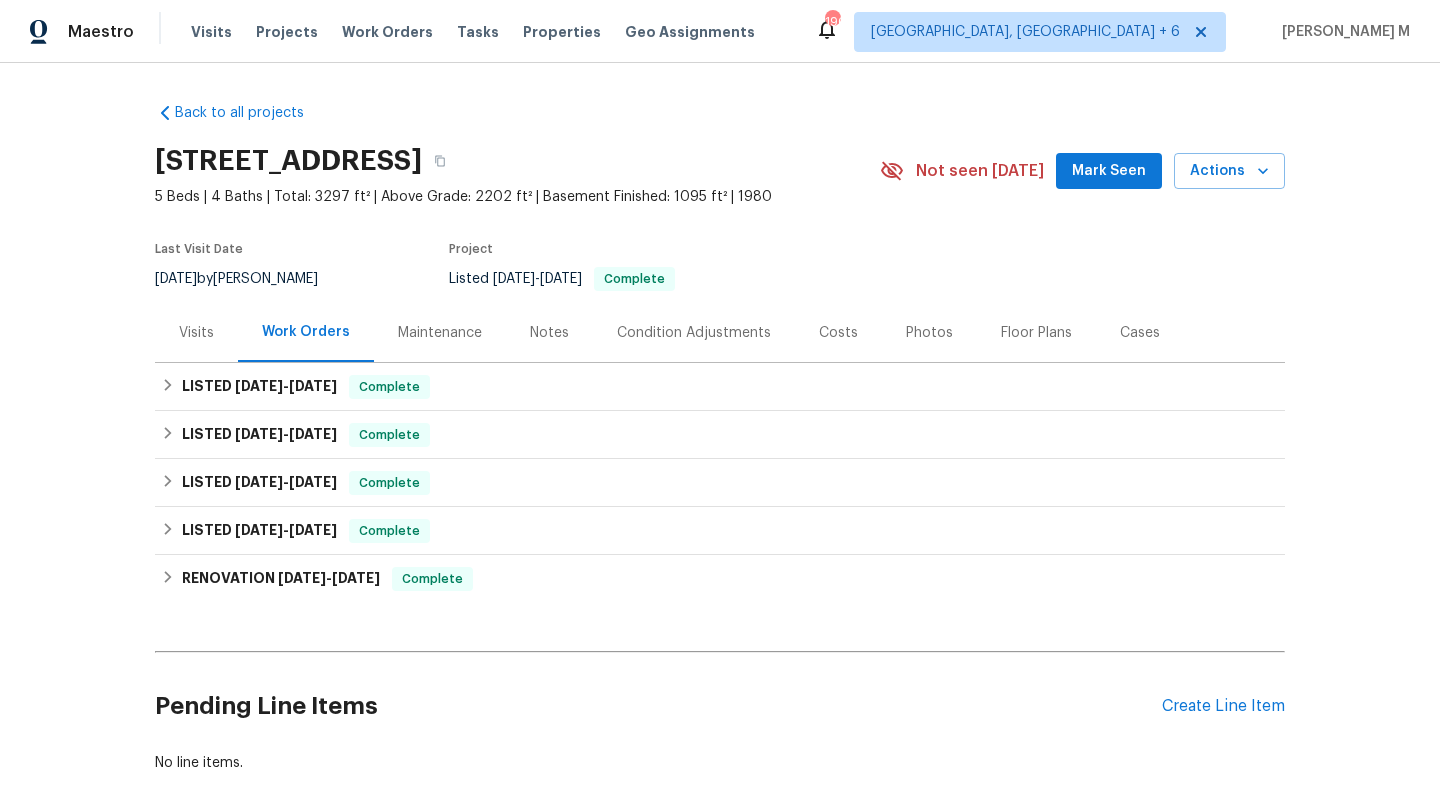 click on "Cases" at bounding box center [1140, 333] 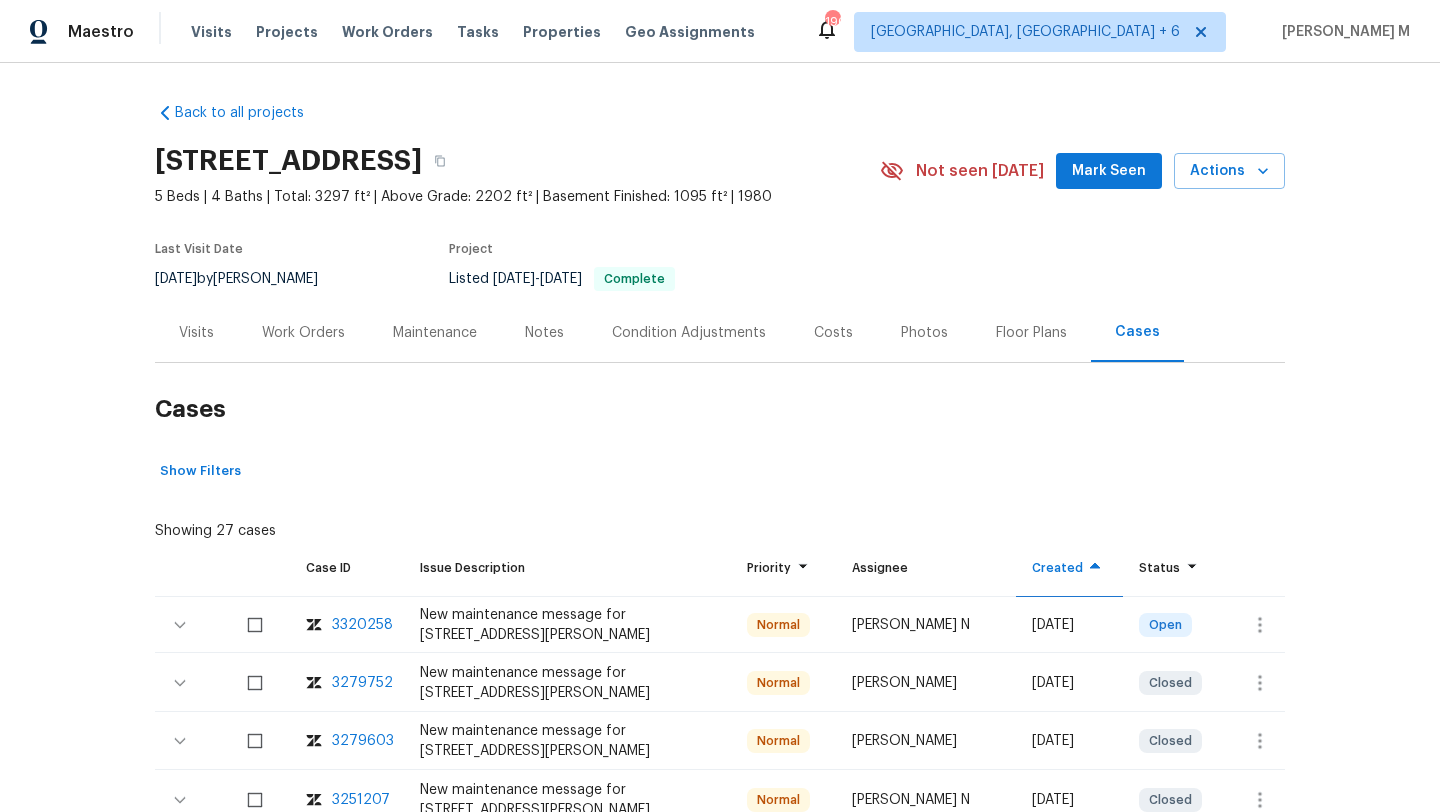scroll, scrollTop: 143, scrollLeft: 0, axis: vertical 